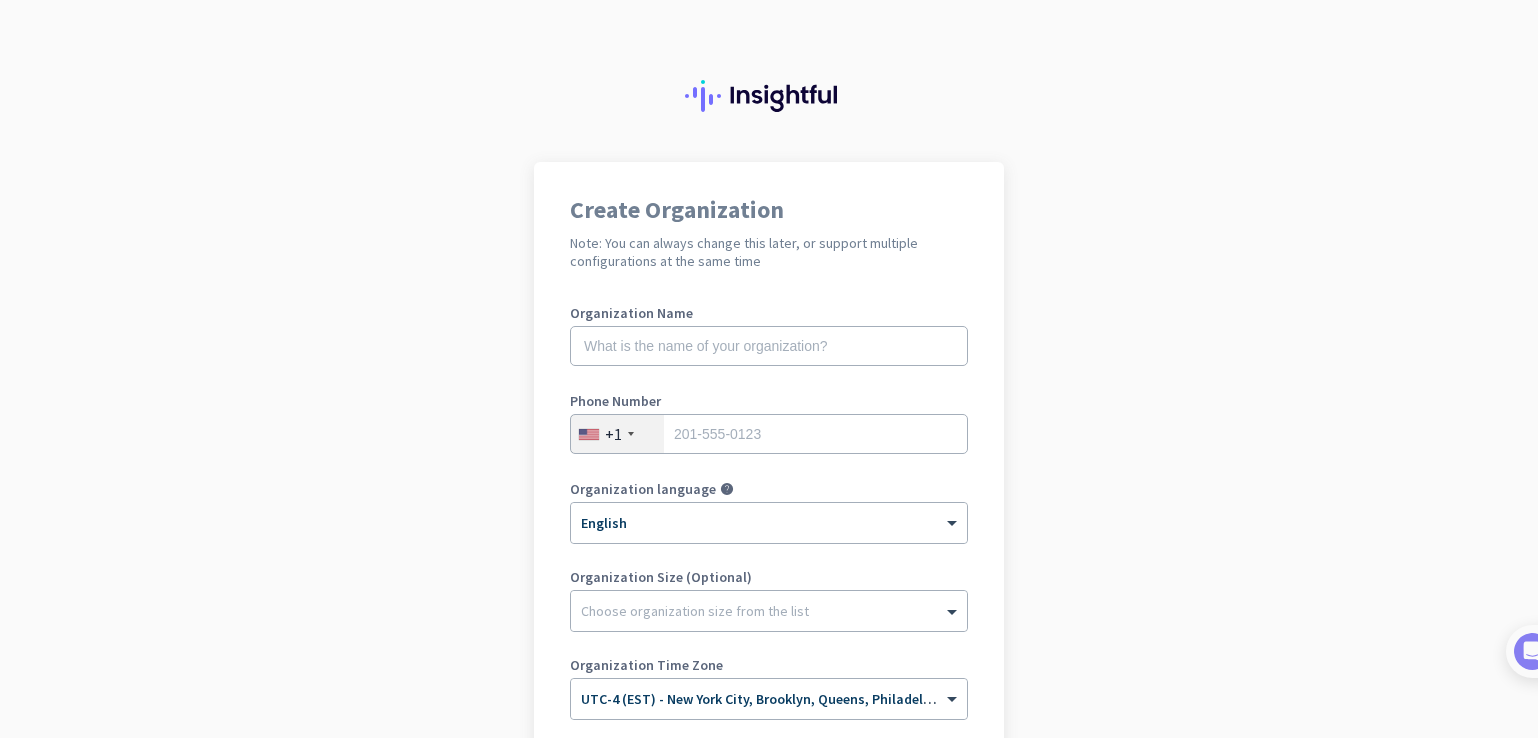 scroll, scrollTop: 0, scrollLeft: 0, axis: both 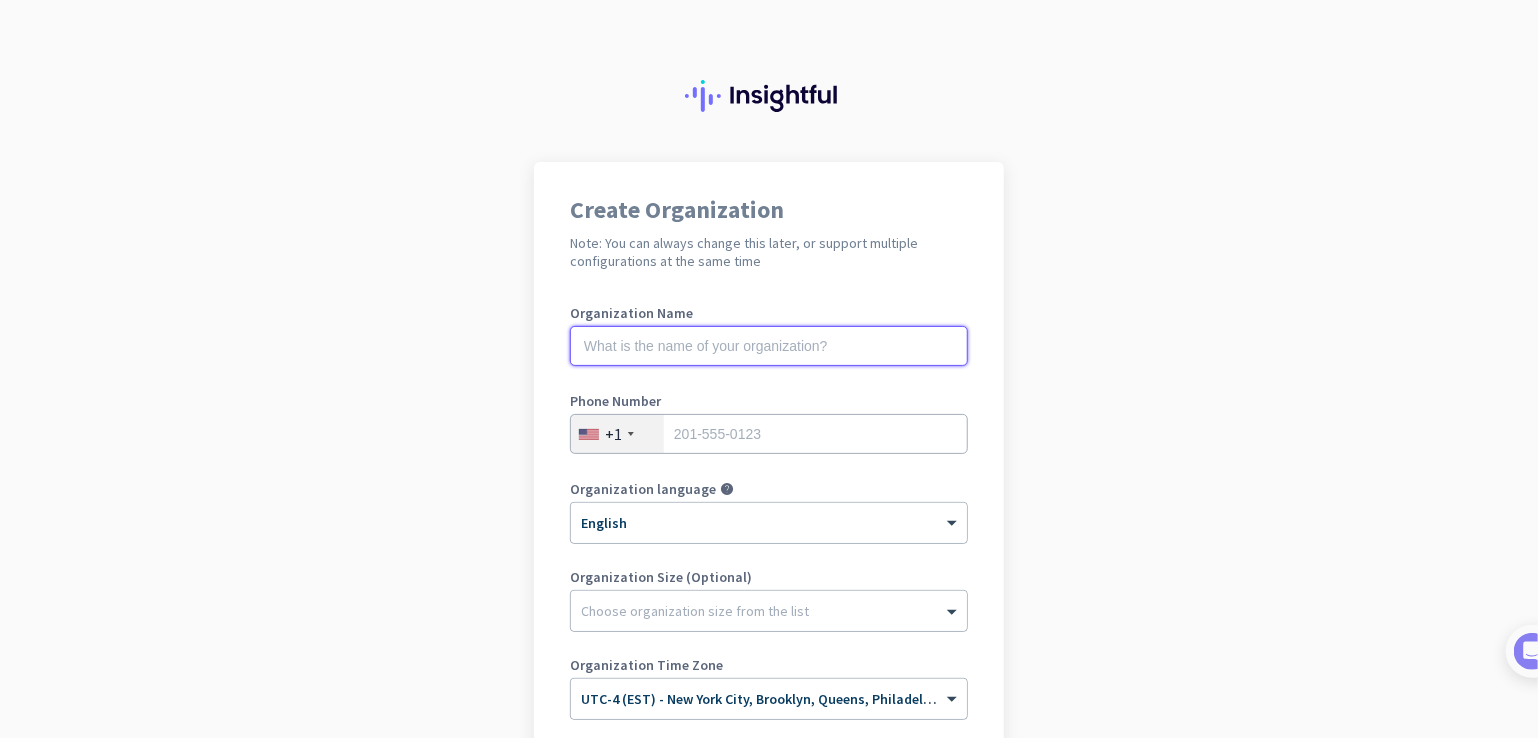 click 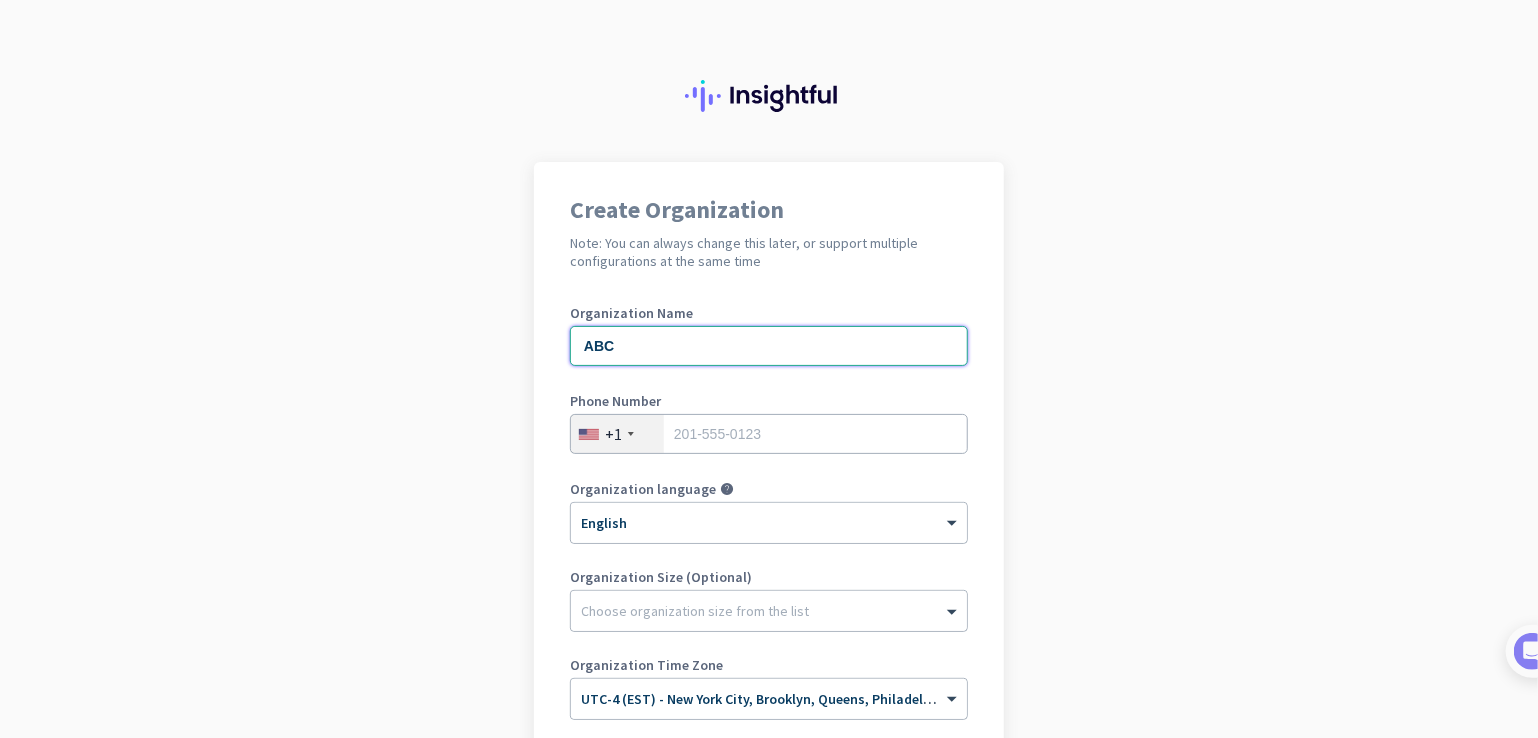 type on "ABC" 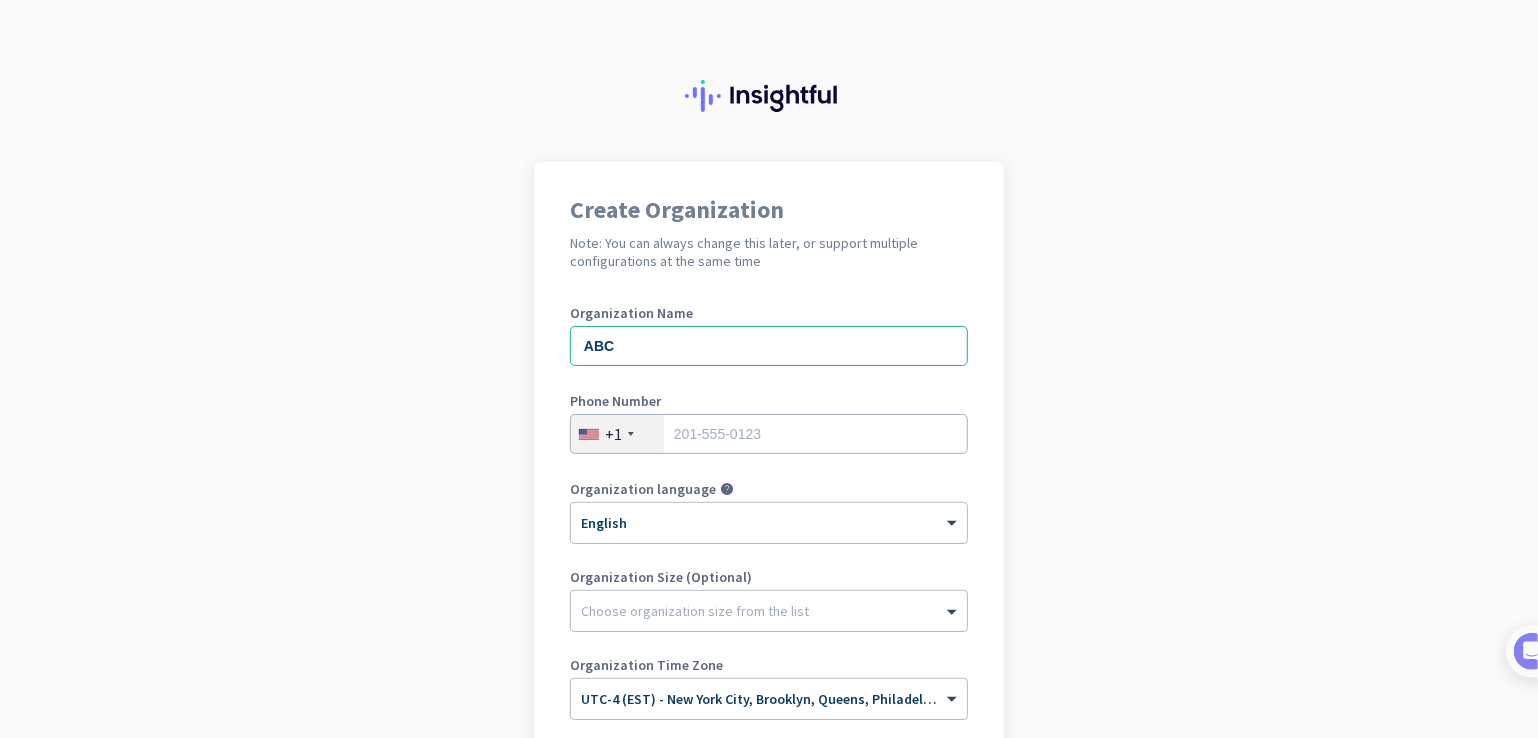 click on "+1" 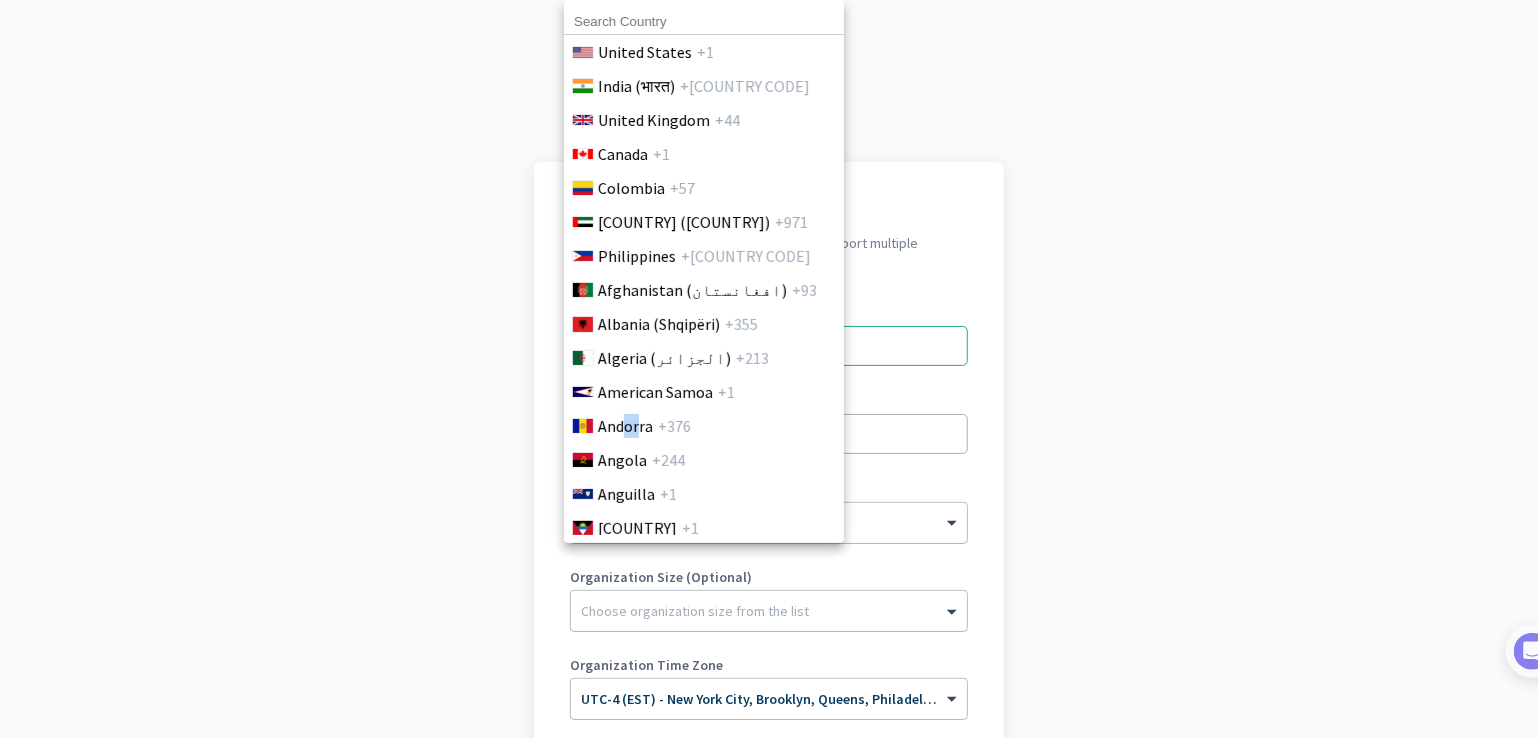 click on "[COUNTRY] +[PHONE] [COUNTRY] ([COUNTRY]) +[PHONE] [COUNTRY] +[PHONE] [COUNTRY] ([COUNTRY]) +[PHONE] [COUNTRY] ([COUNTRY]) +[PHONE] [COUNTRY] ([COUNTRY]) +[PHONE] [COUNTRY] ([COUNTRY]) +[PHONE] [COUNTRY] ([COUNTRY]) +[PHONE] [COUNTRY] ([COUNTRY]) +[PHONE] [COUNTRY] ([COUNTRY]) +[PHONE] [COUNTRY] ([COUNTRY]) +[PHONE] [COUNTRY] ([COUNTRY]) +[PHONE] [COUNTRY] ([COUNTRY]) +[PHONE] [COUNTRY] ([COUNTRY]) +[PHONE] [COUNTRY] ([COUNTRY]) +[PHONE] [COUNTRY] ([COUNTRY]) +[PHONE] [COUNTRY] ([COUNTRY]) +[PHONE] [COUNTRY] ([COUNTRY]) +[PHONE] [COUNTRY] ([COUNTRY]) +[PHONE] [COUNTRY] ([COUNTRY]) +[PHONE] [COUNTRY] ([COUNTRY]) +[PHONE] [COUNTRY] ([COUNTRY]) +[PHONE] [COUNTRY] ([COUNTRY]) +[PHONE]" at bounding box center (704, 271) 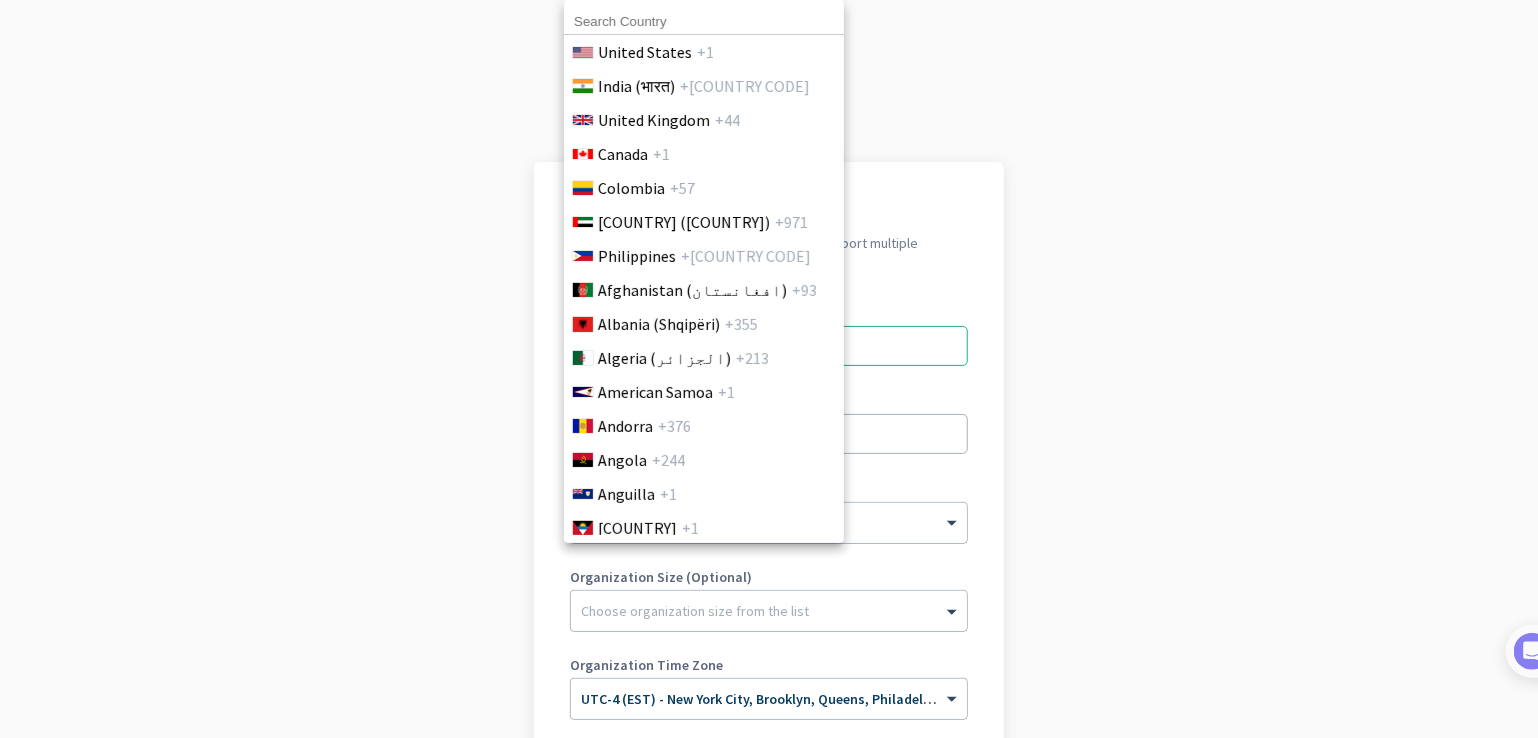 drag, startPoint x: 606, startPoint y: 91, endPoint x: 633, endPoint y: 146, distance: 61.269894 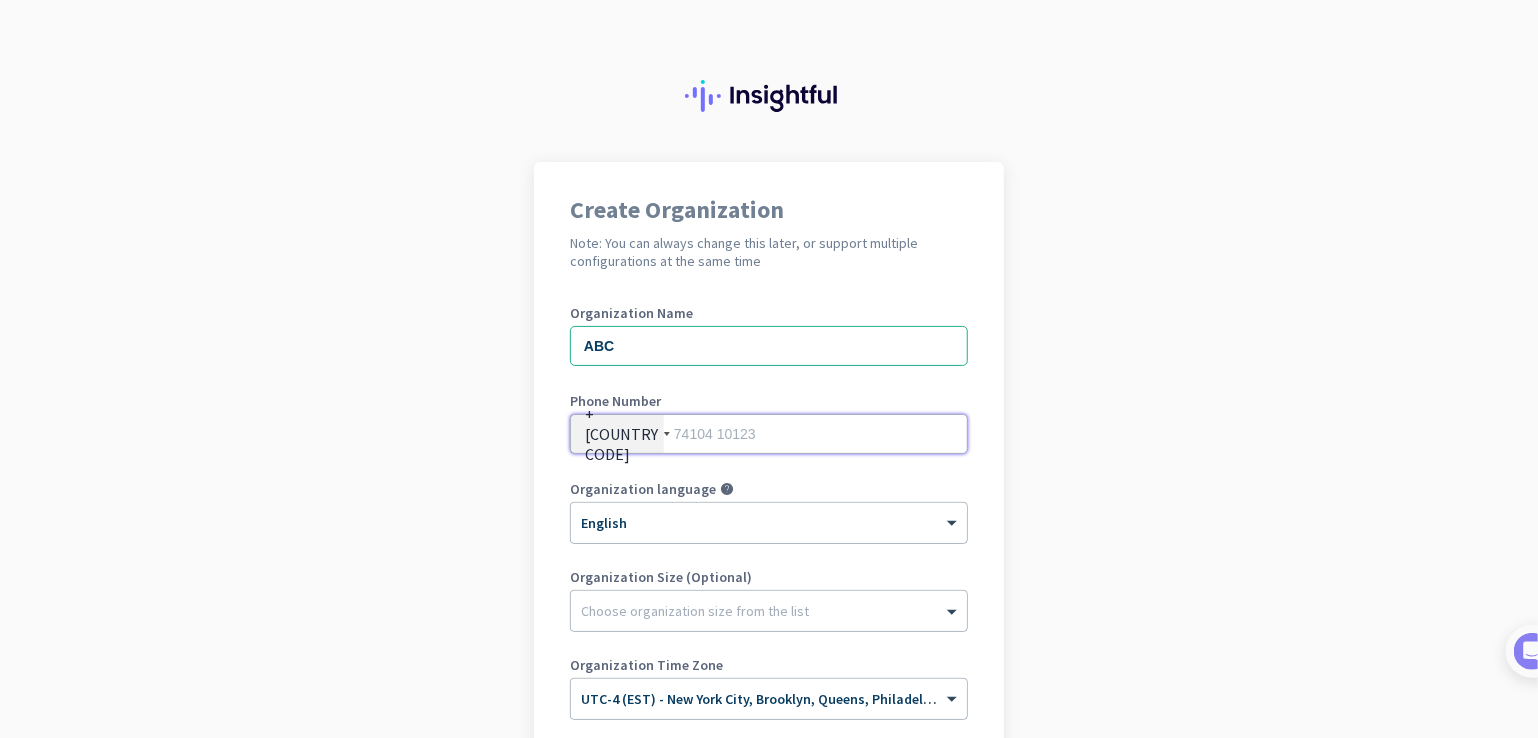 click at bounding box center [769, 434] 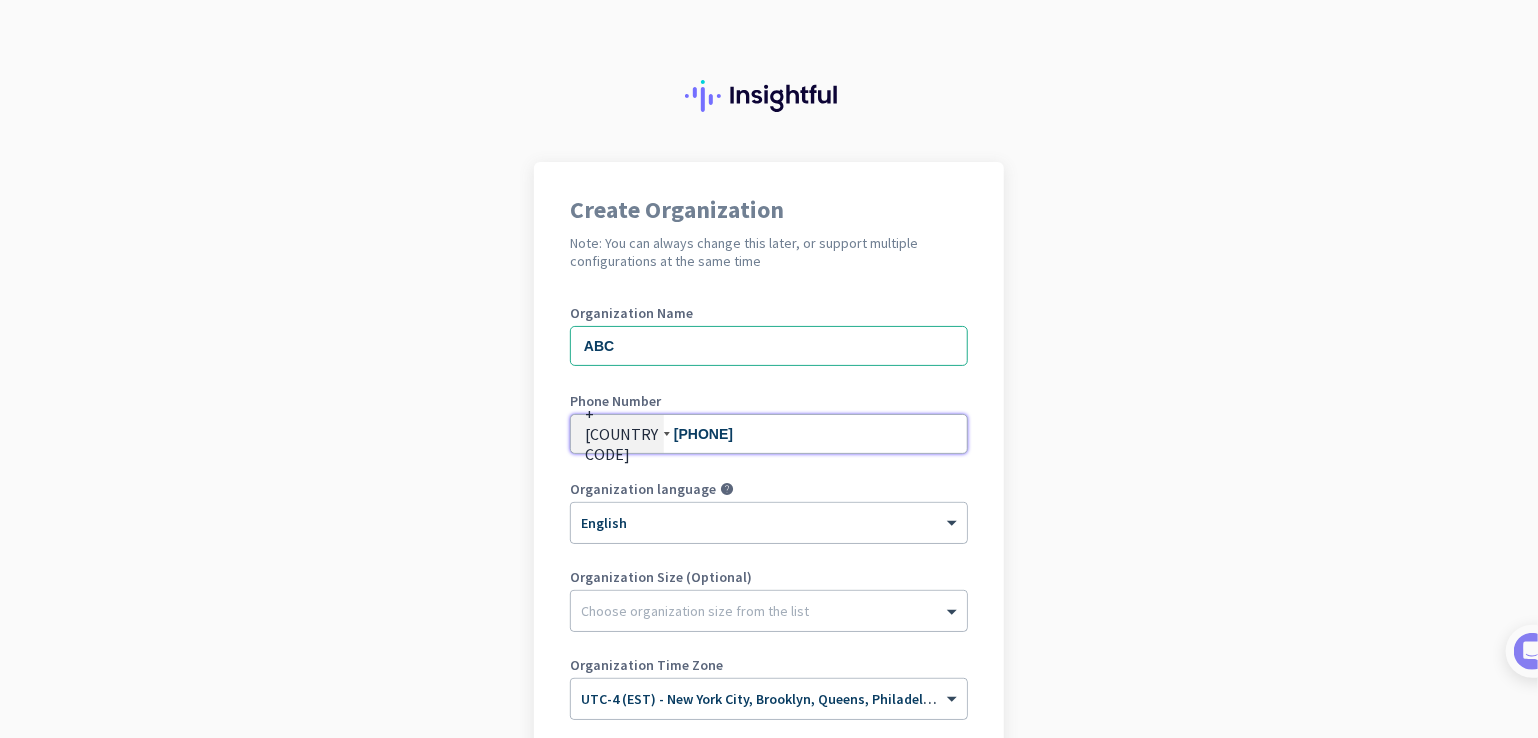 type on "[PHONE]" 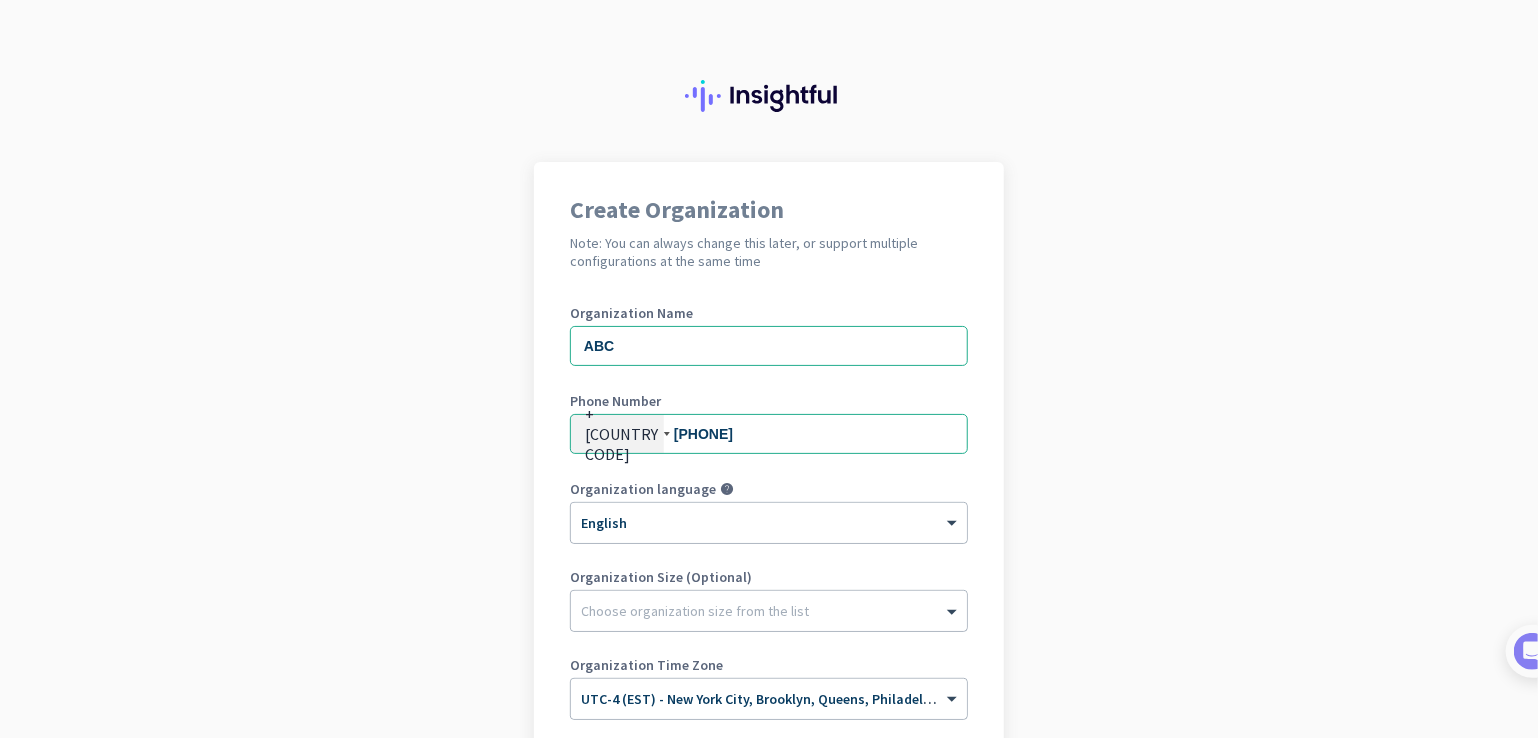 click on "Create Organization Note: You can always change this later, or support multiple configurations at the same time Organization Name ABC Phone Number +[COUNTRY CODE] [NUMBER] Organization language help × English Organization Size (Optional) Choose organization size from the list Organization Time Zone × UTC-4 (EST) - New York City, Brooklyn, Queens, Philadelphia Create Organization Go back" 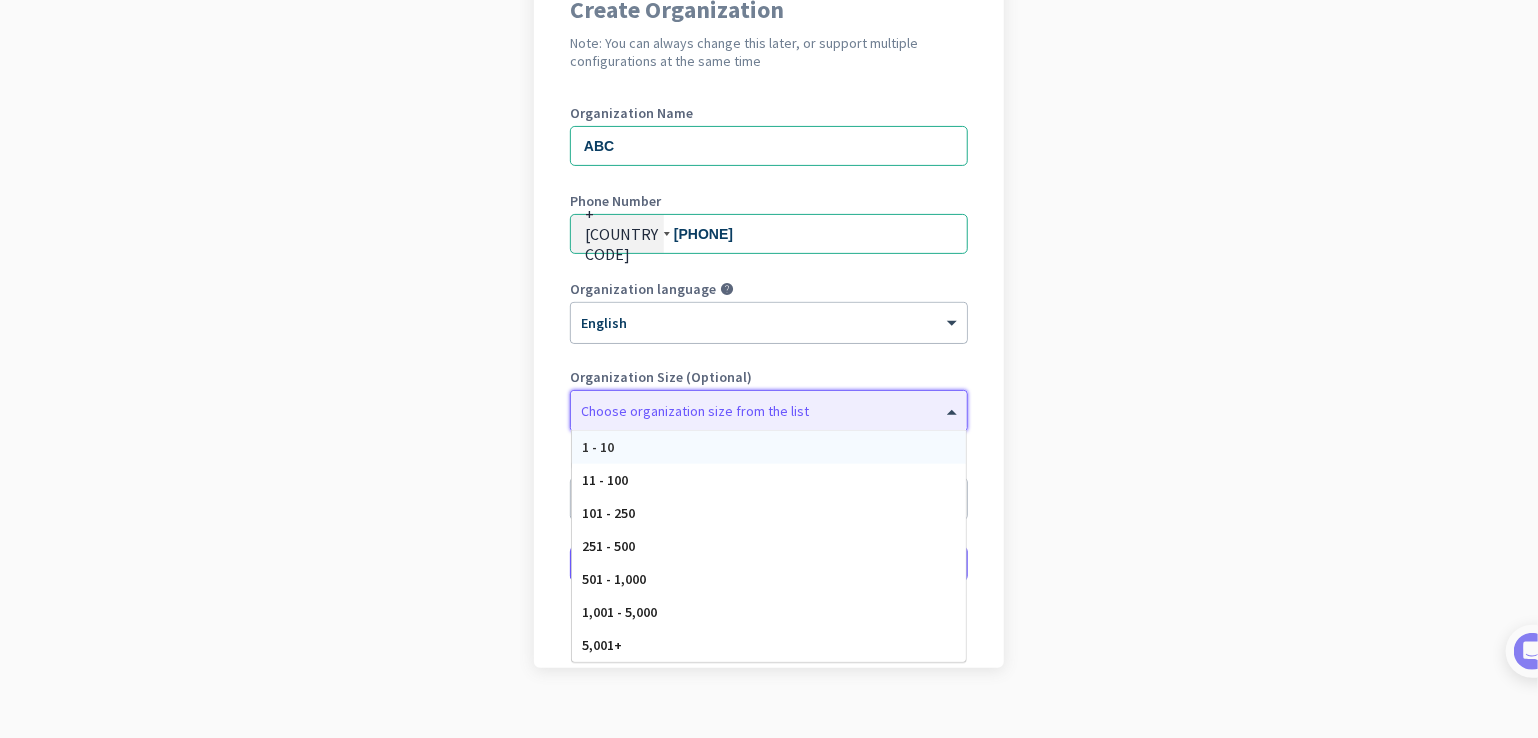 click 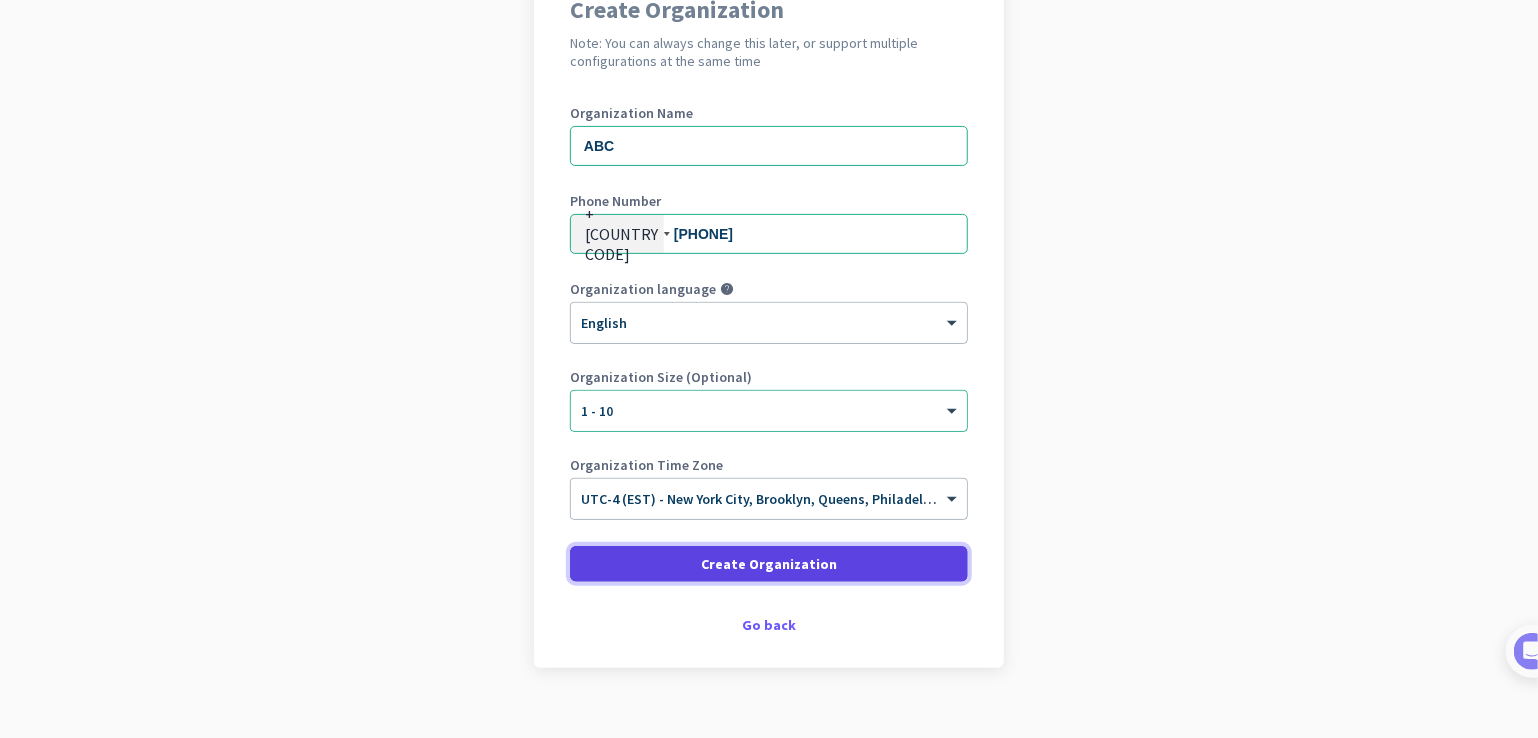 click on "Create Organization" 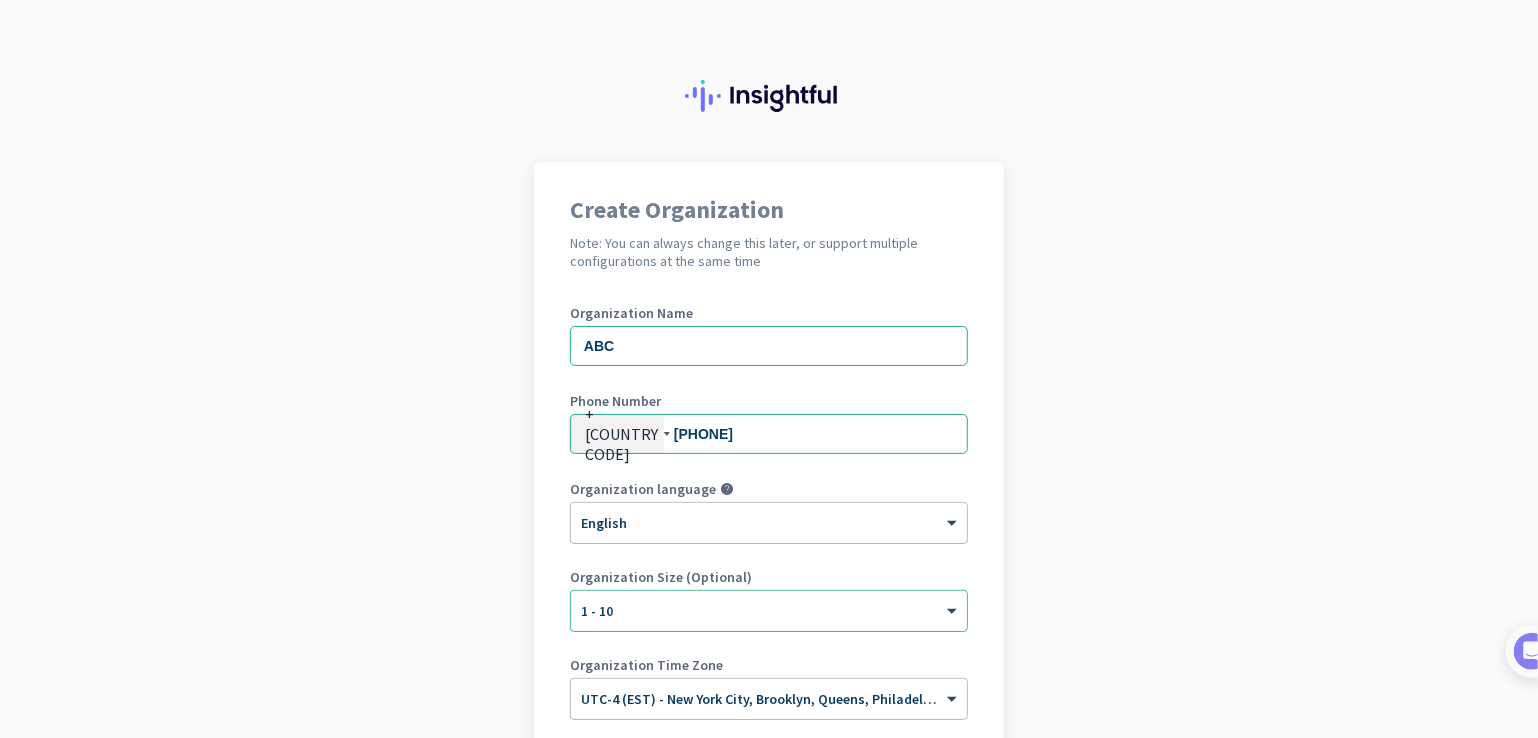 scroll, scrollTop: 230, scrollLeft: 0, axis: vertical 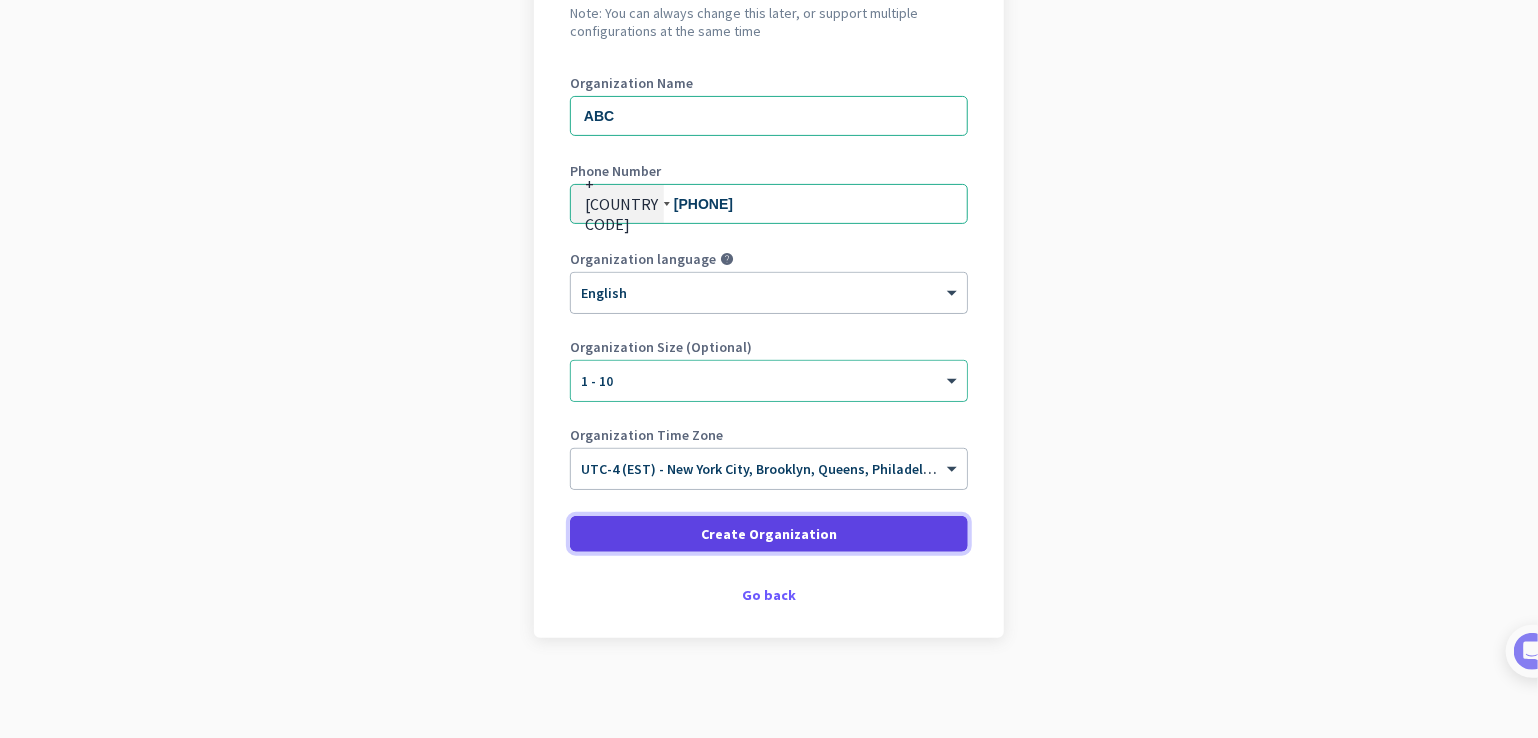 click on "Create Organization" 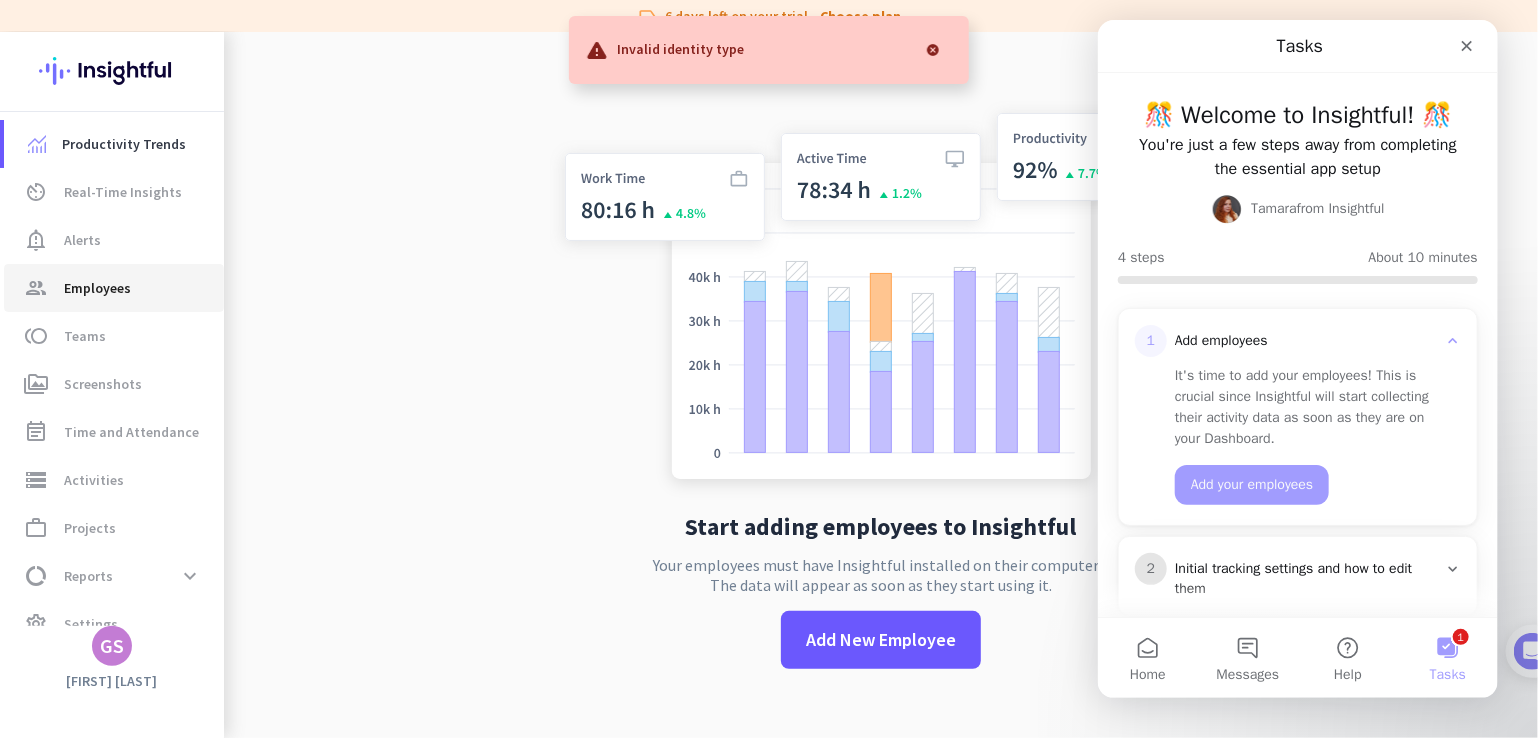 scroll, scrollTop: 0, scrollLeft: 0, axis: both 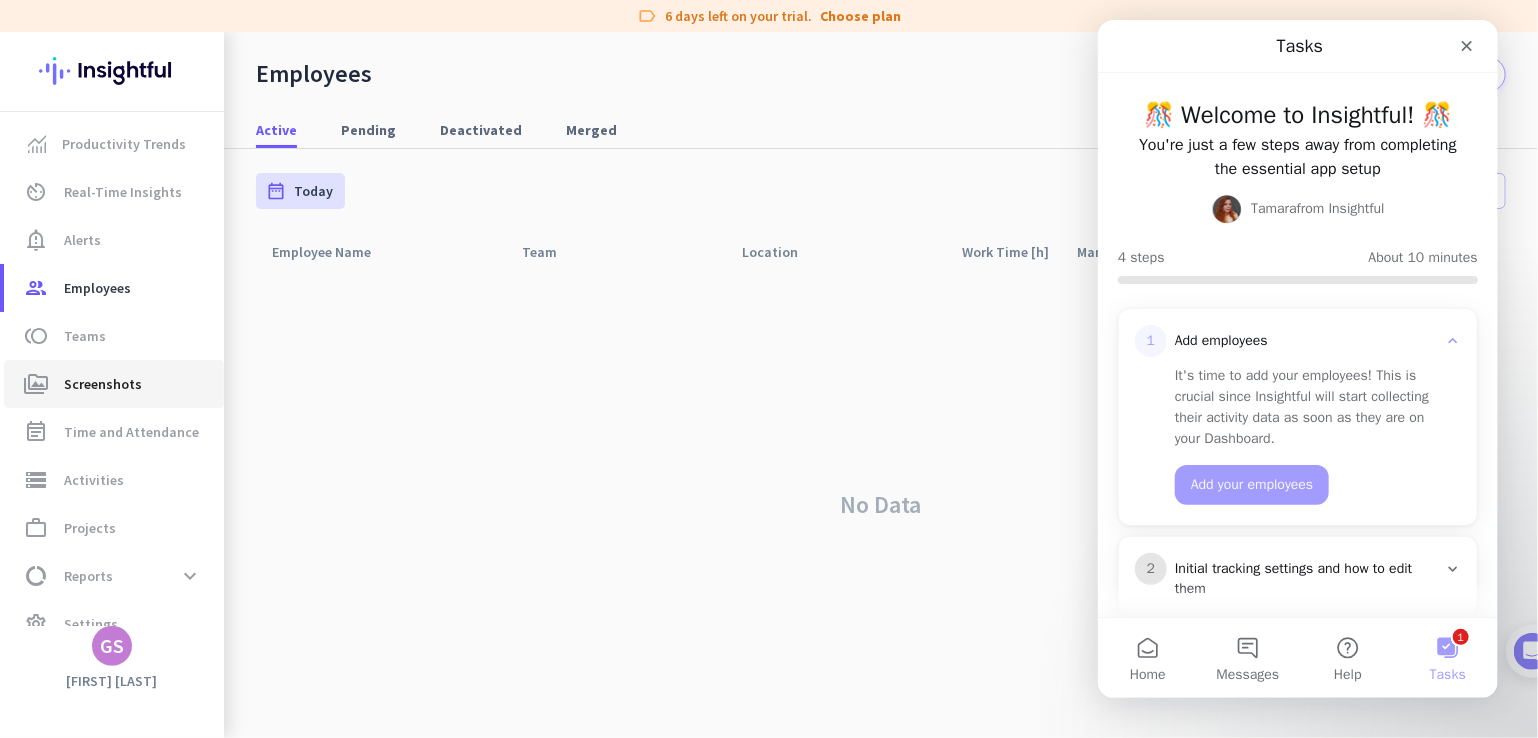 click on "Screenshots" 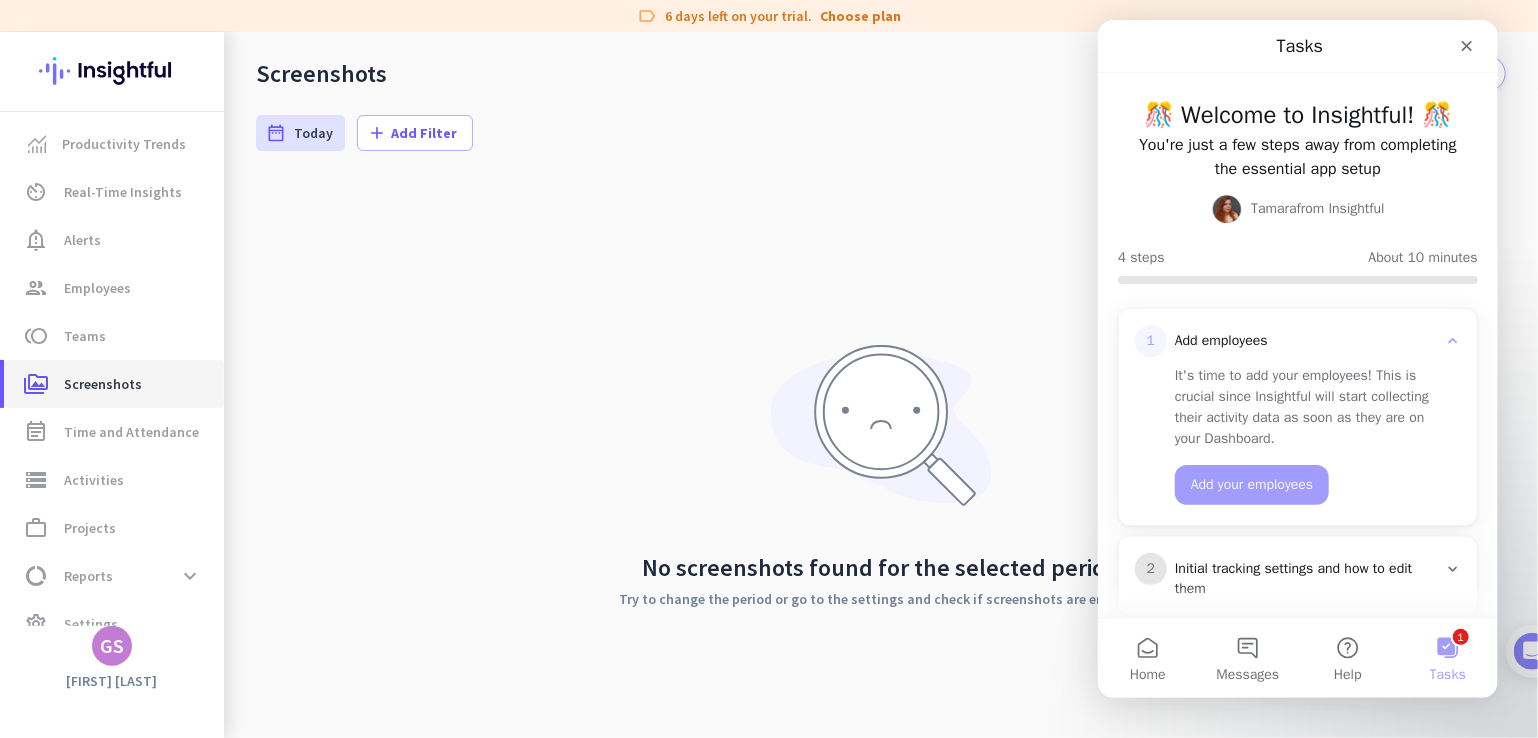 scroll, scrollTop: 100, scrollLeft: 0, axis: vertical 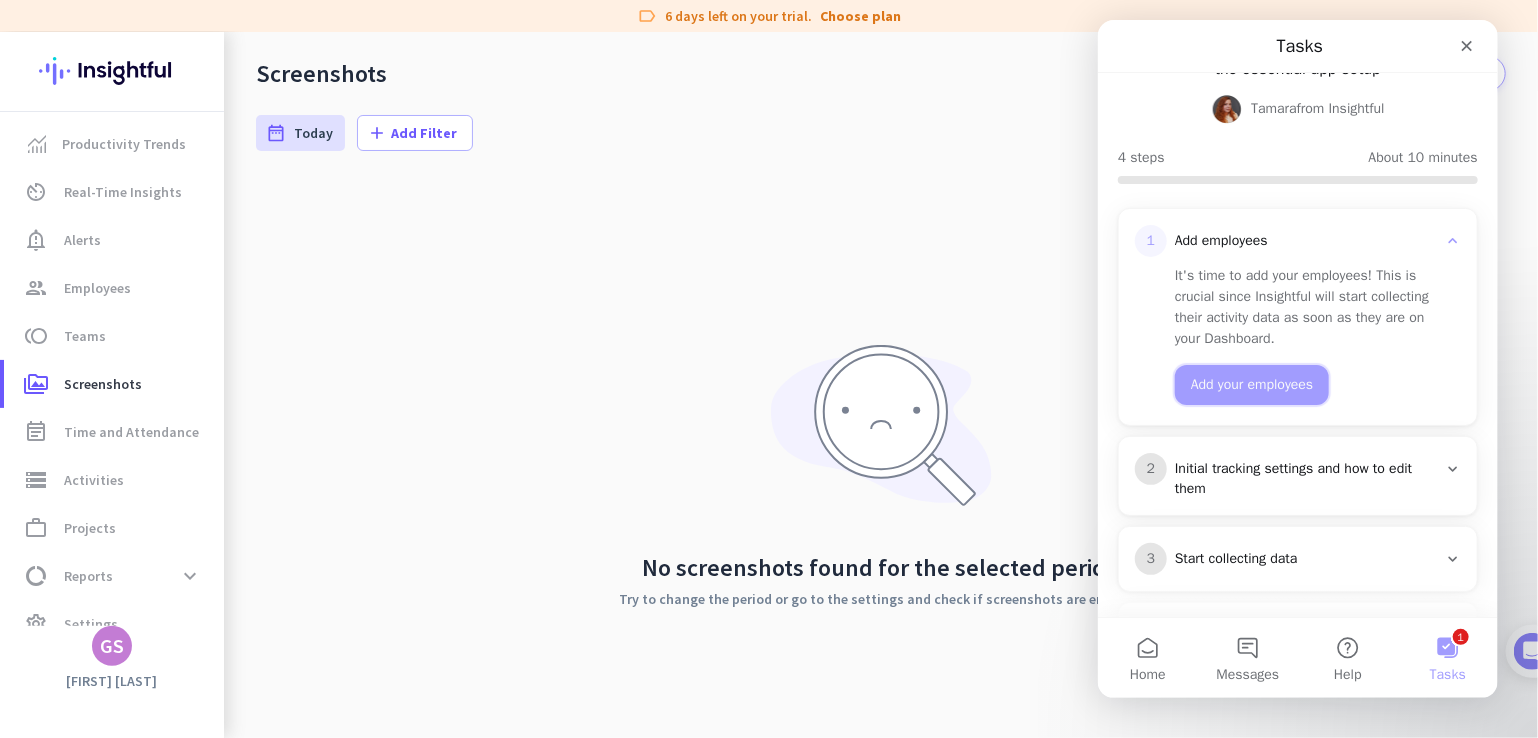 click on "Add your employees" at bounding box center [1251, 385] 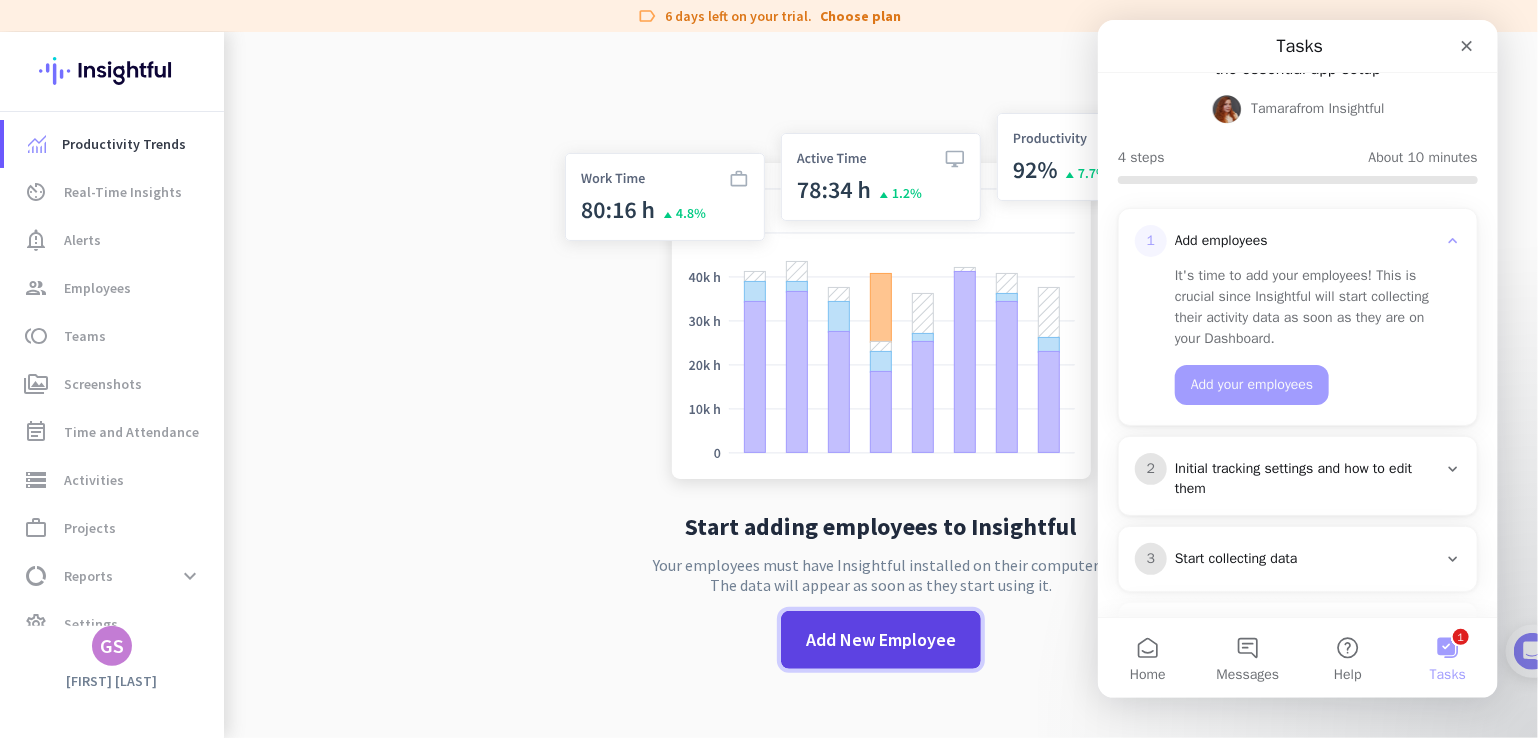 click on "Add New Employee" 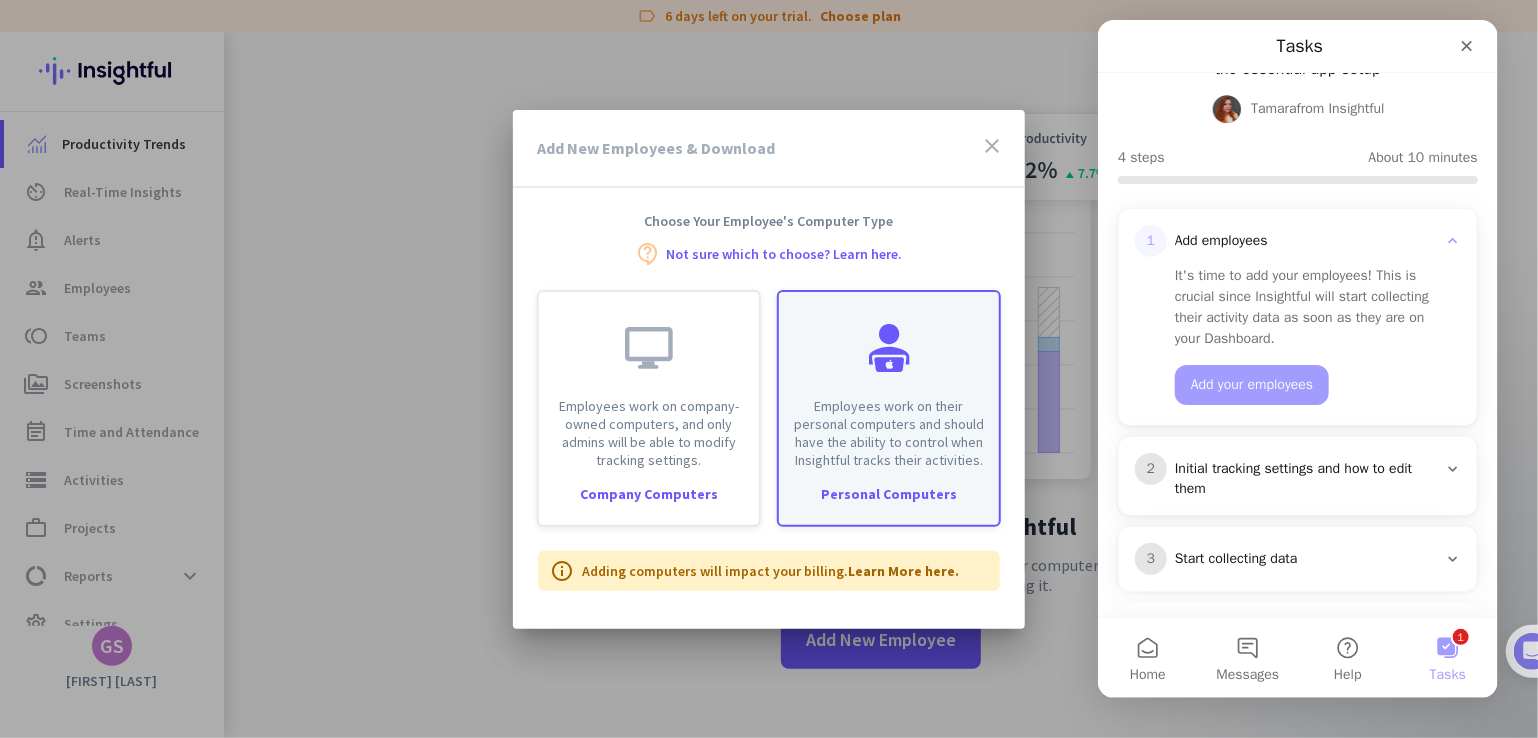 click on "Employees work on their personal computers and should have the ability to control when Insightful tracks their activities." at bounding box center [889, 433] 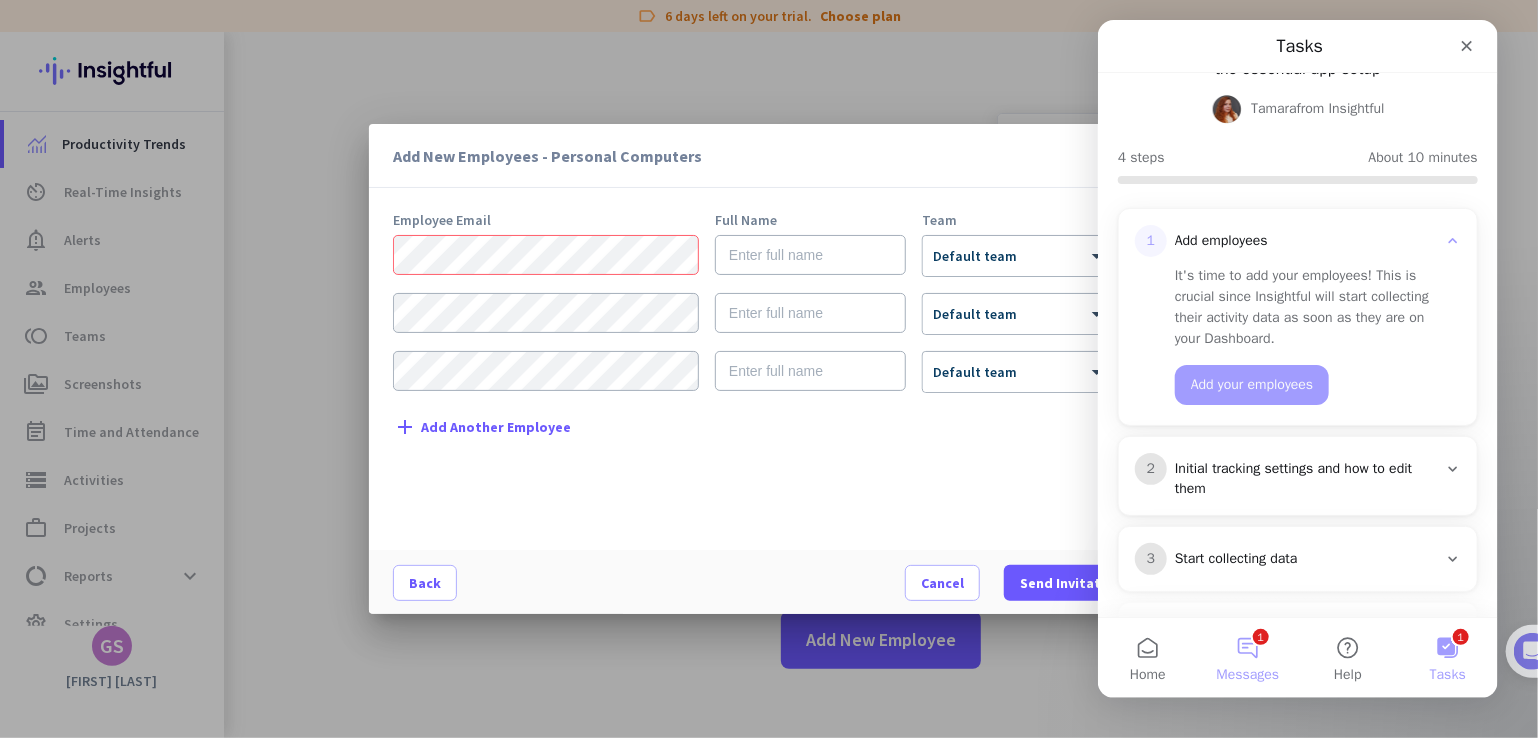 click on "1 Messages" at bounding box center (1247, 658) 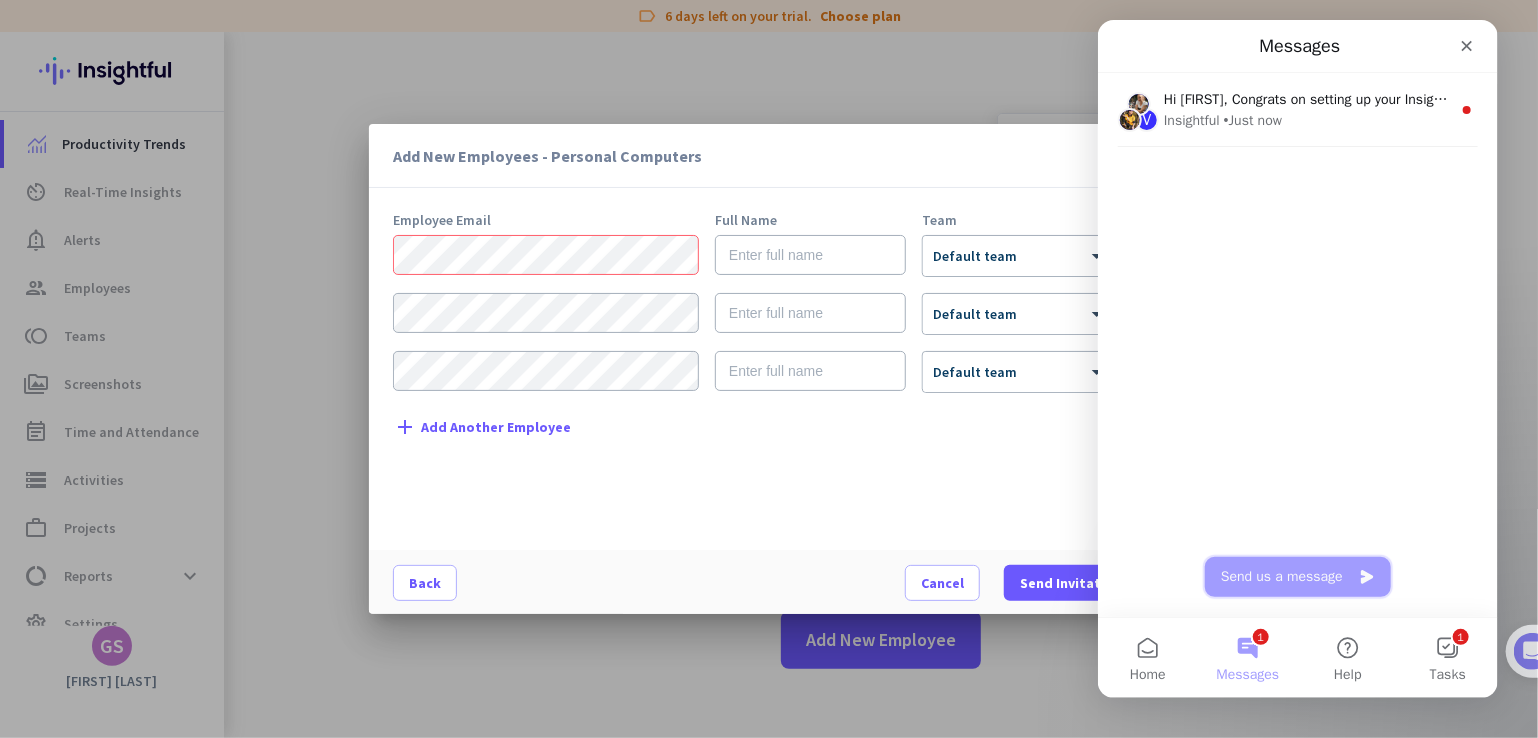 click on "Send us a message" at bounding box center (1297, 577) 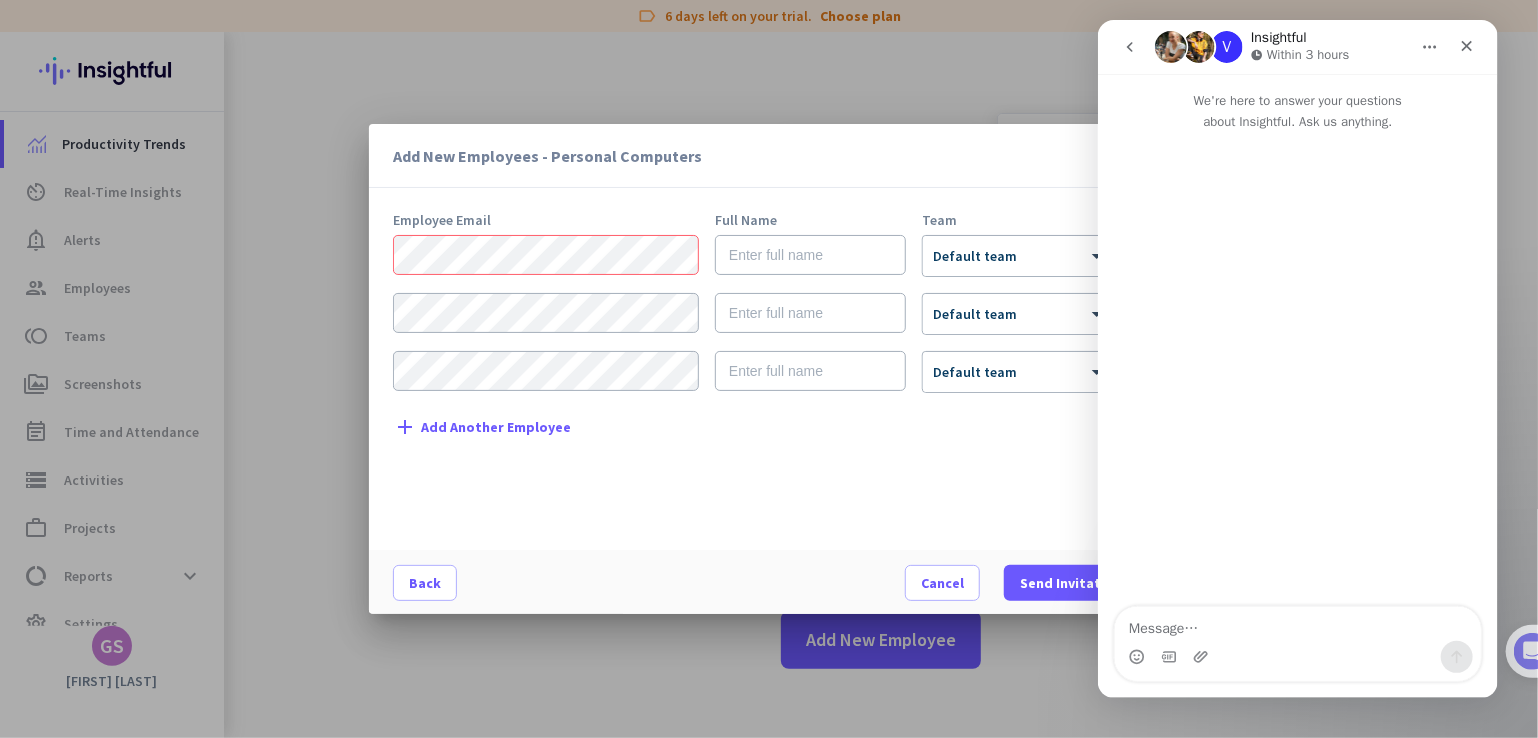 click at bounding box center (1297, 624) 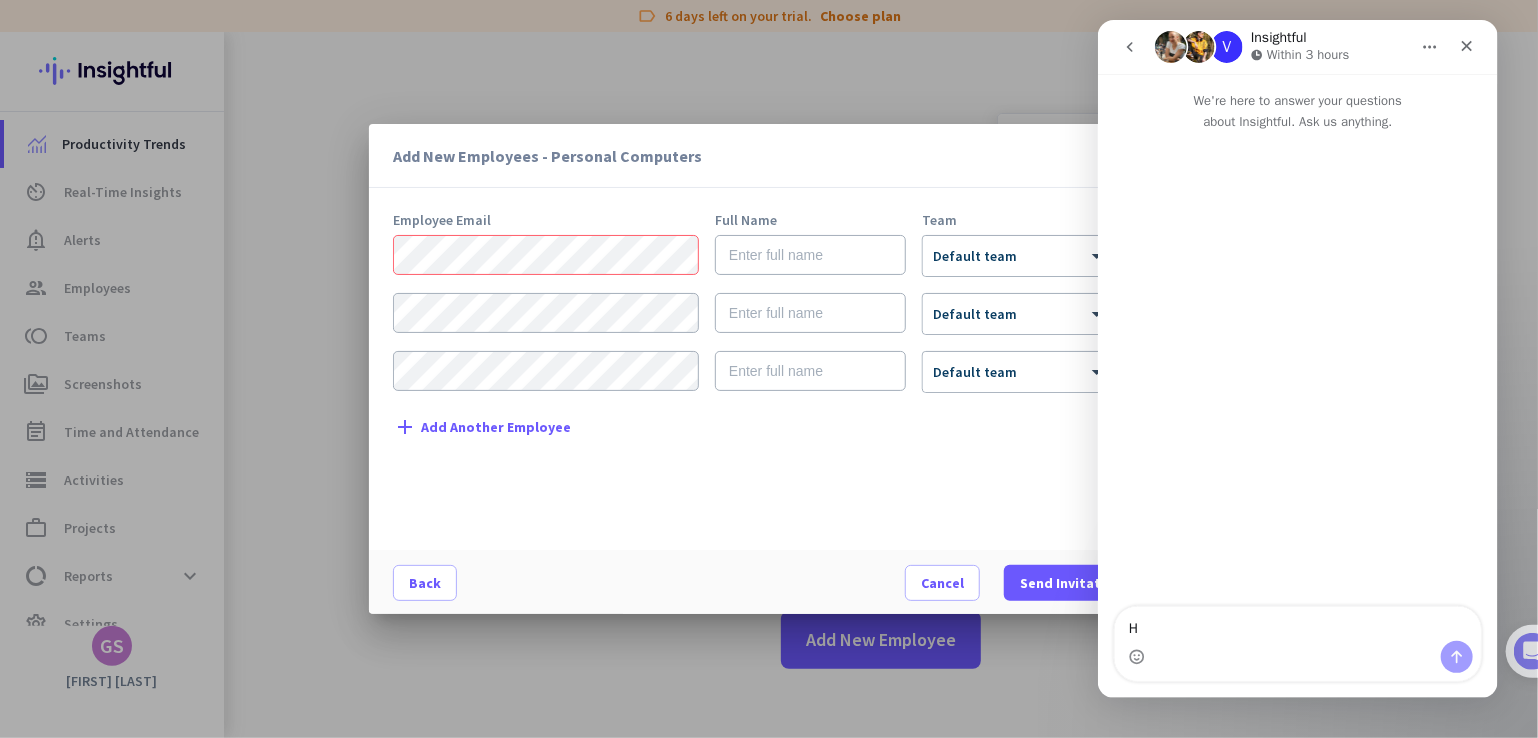 type on "Hi" 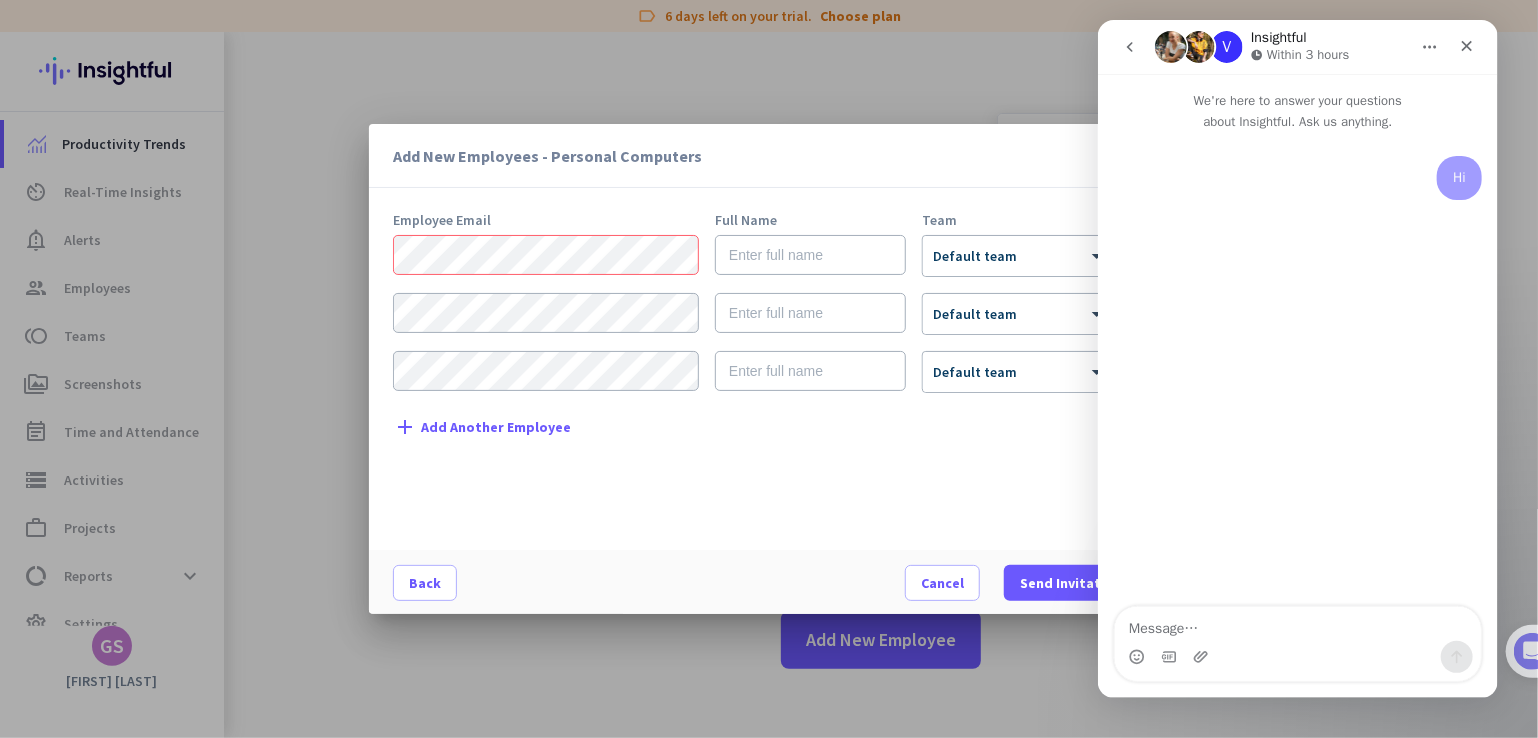 type on "I" 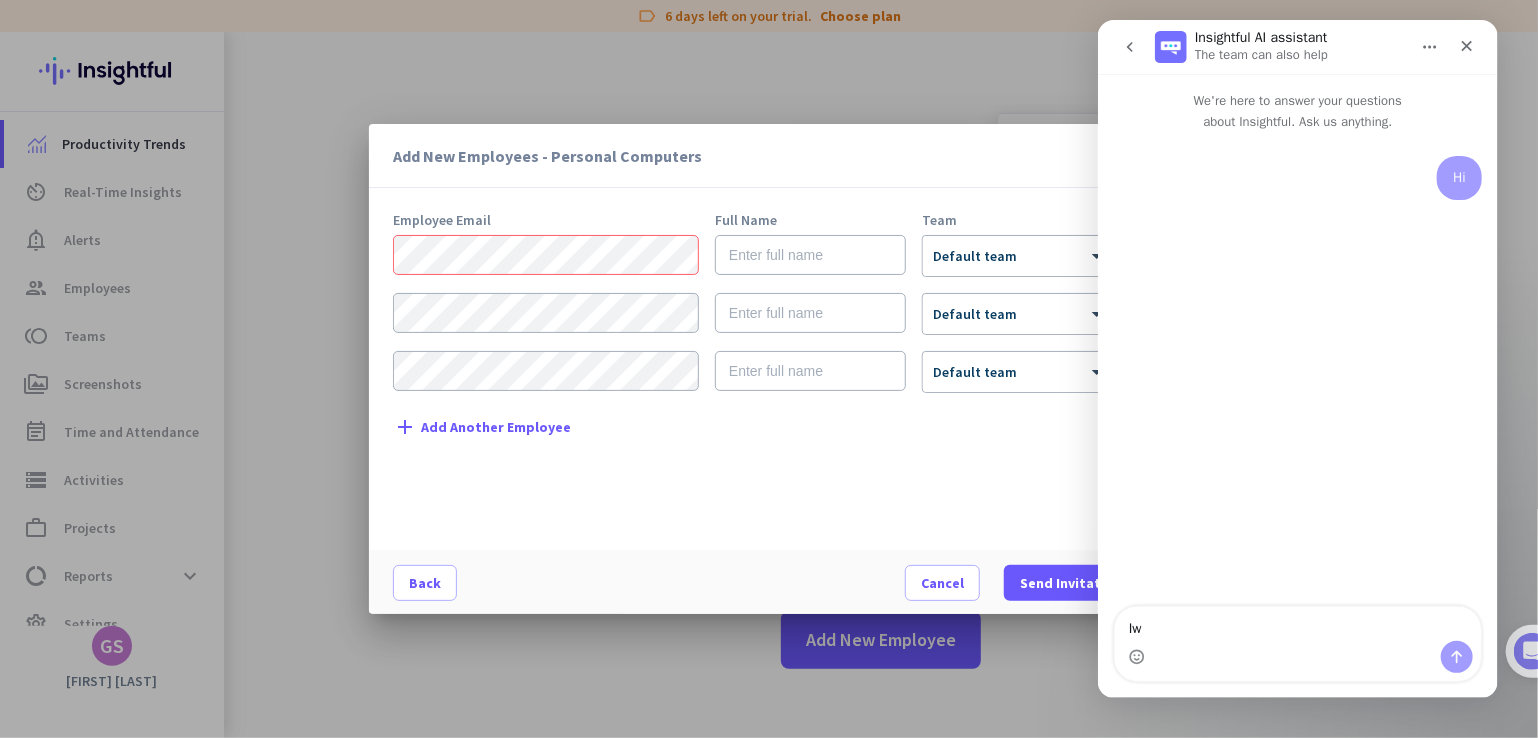 type on "I" 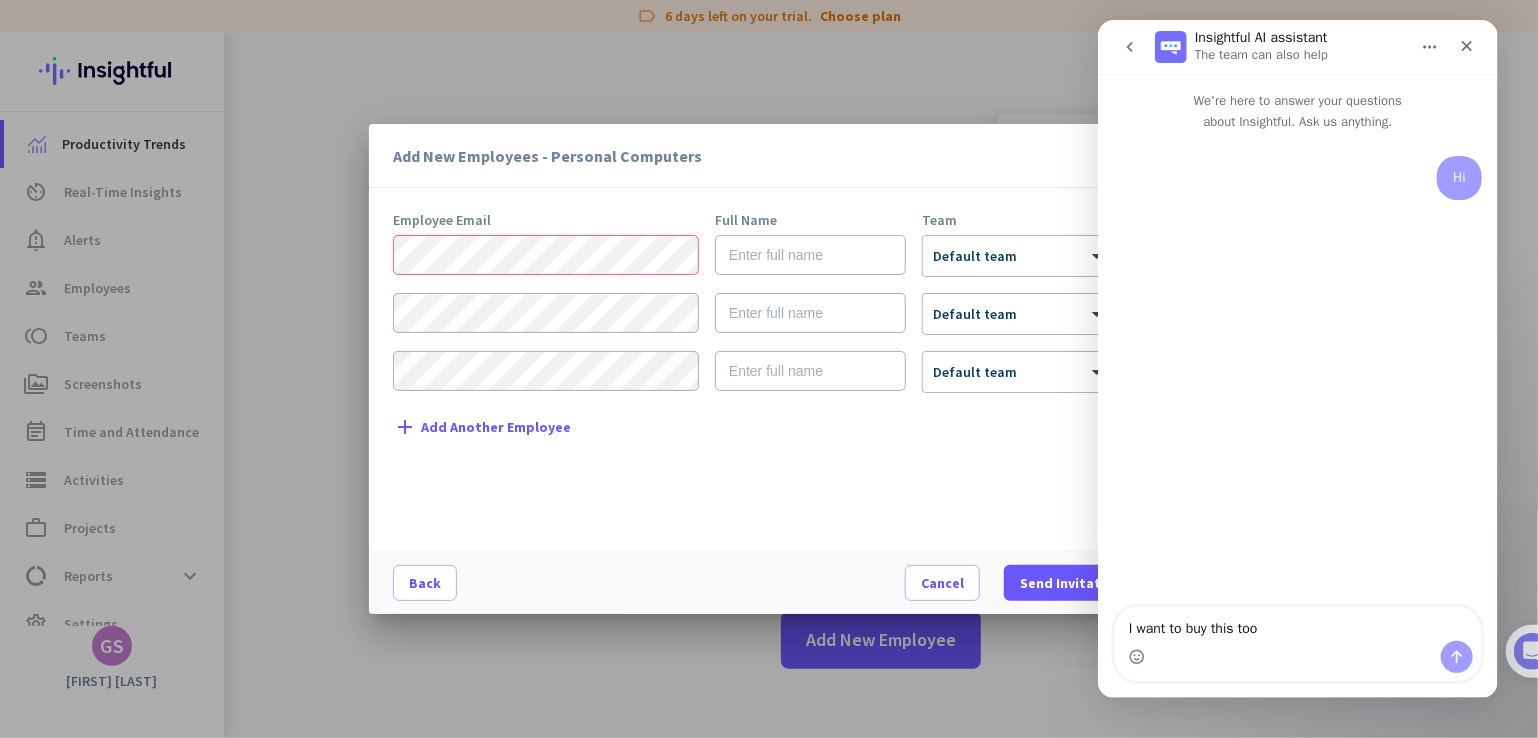 type on "I want to buy this tool" 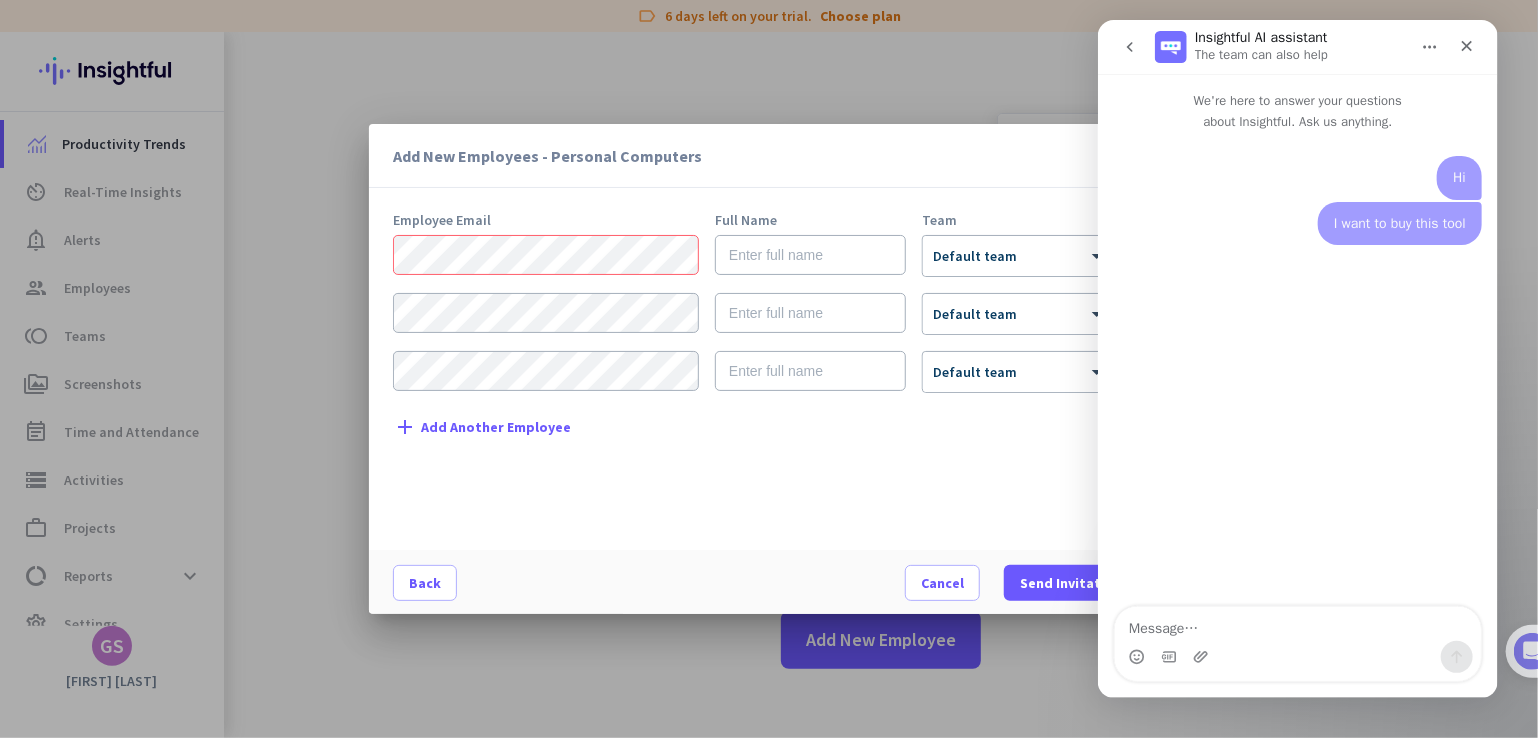 click at bounding box center [1297, 624] 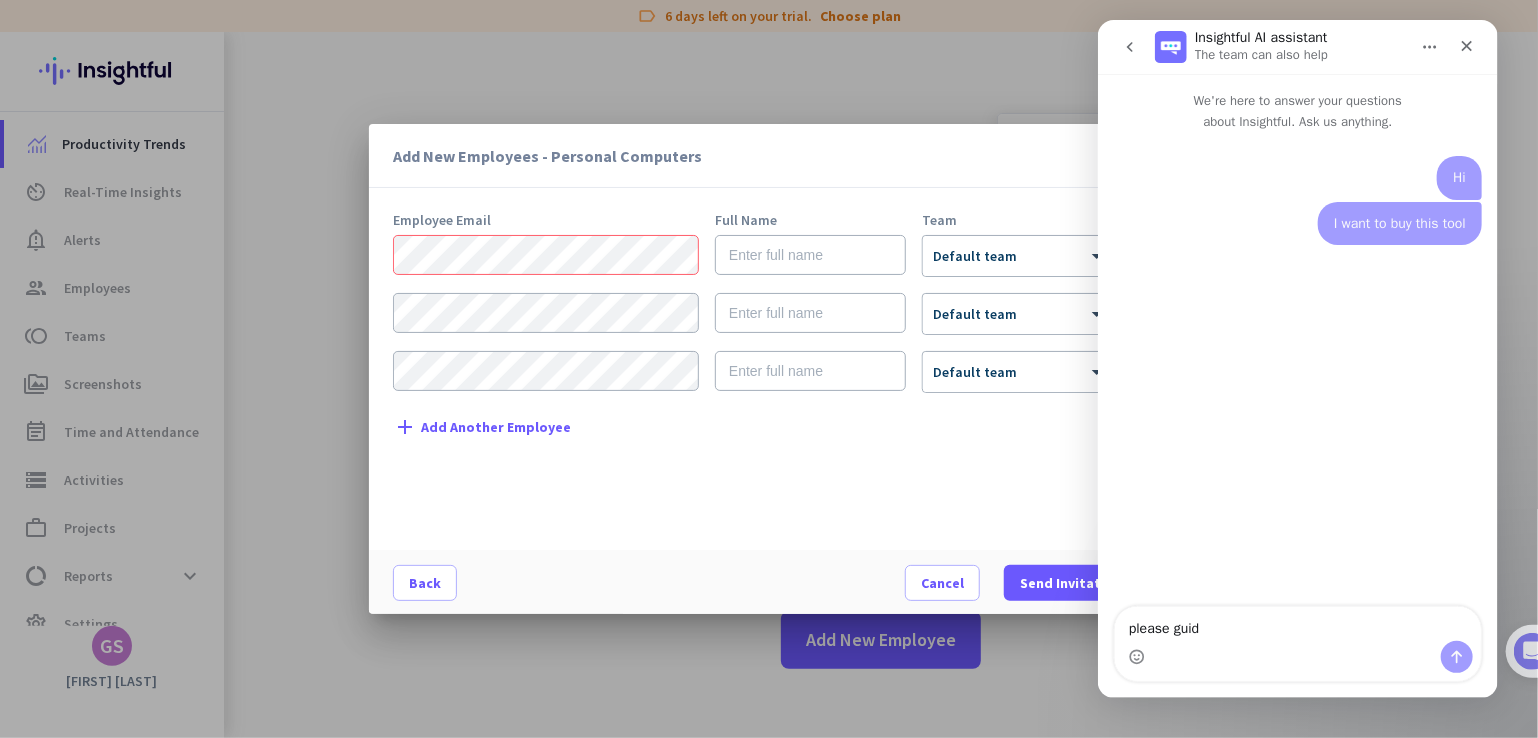 type on "please guide" 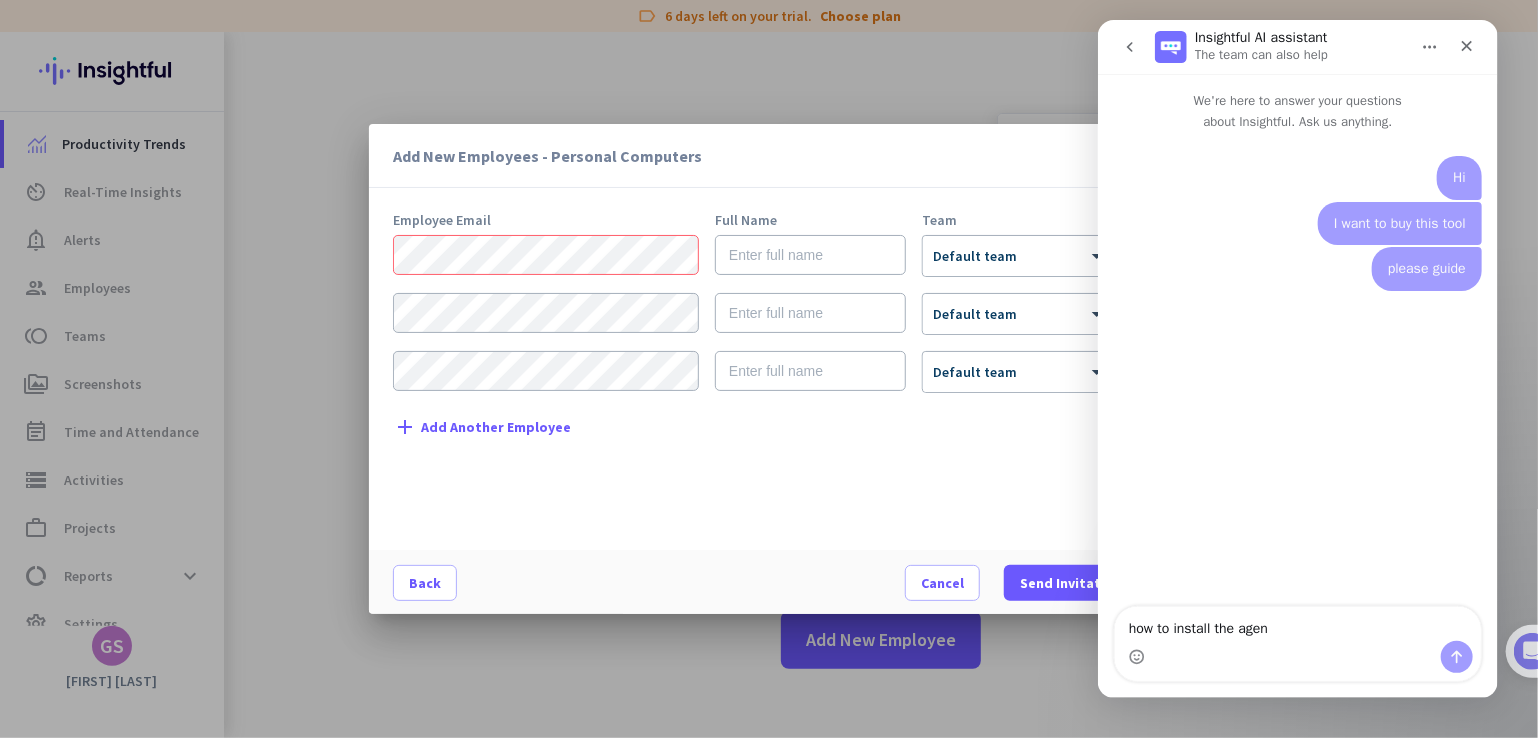 type on "how to install the agent" 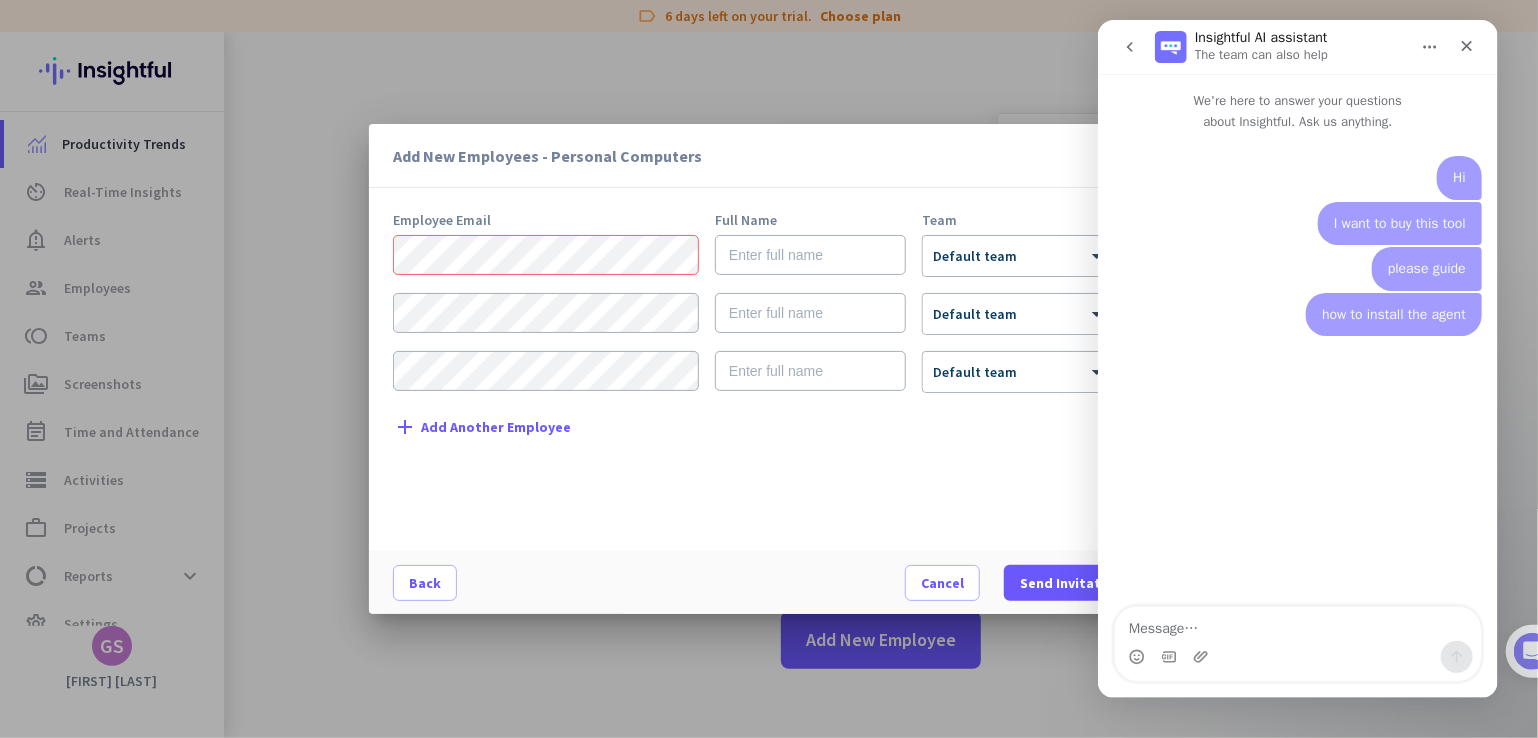 type 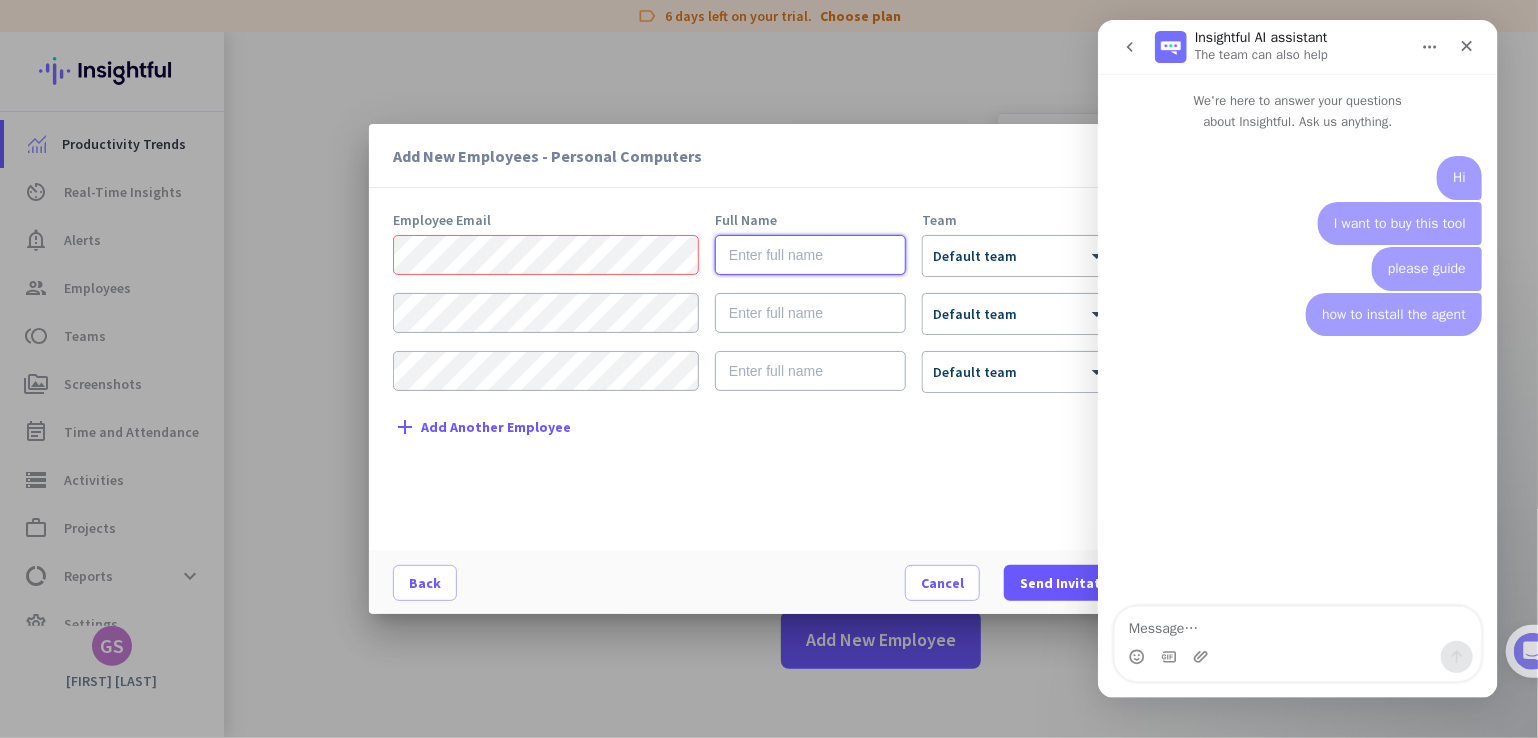 click at bounding box center [810, 255] 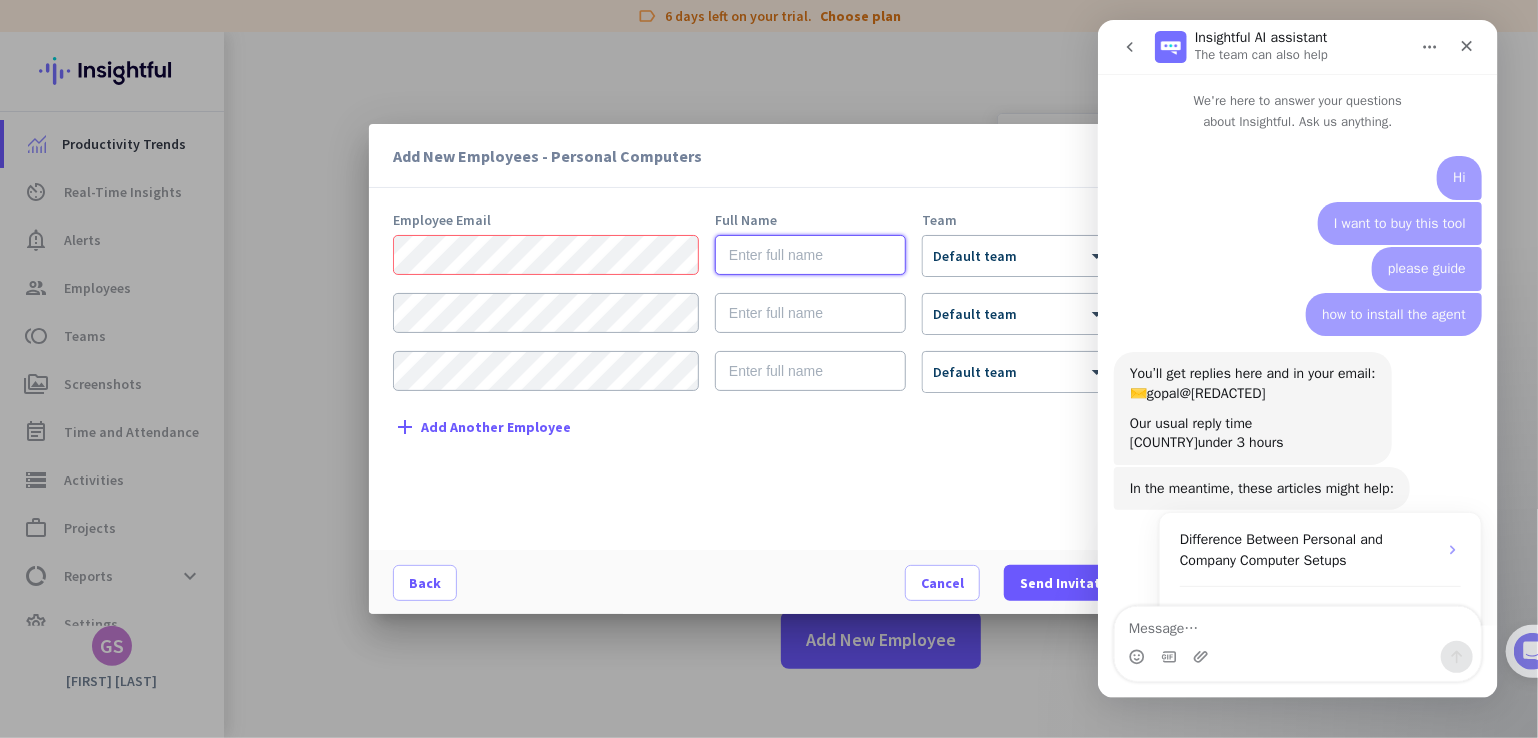 scroll, scrollTop: 179, scrollLeft: 0, axis: vertical 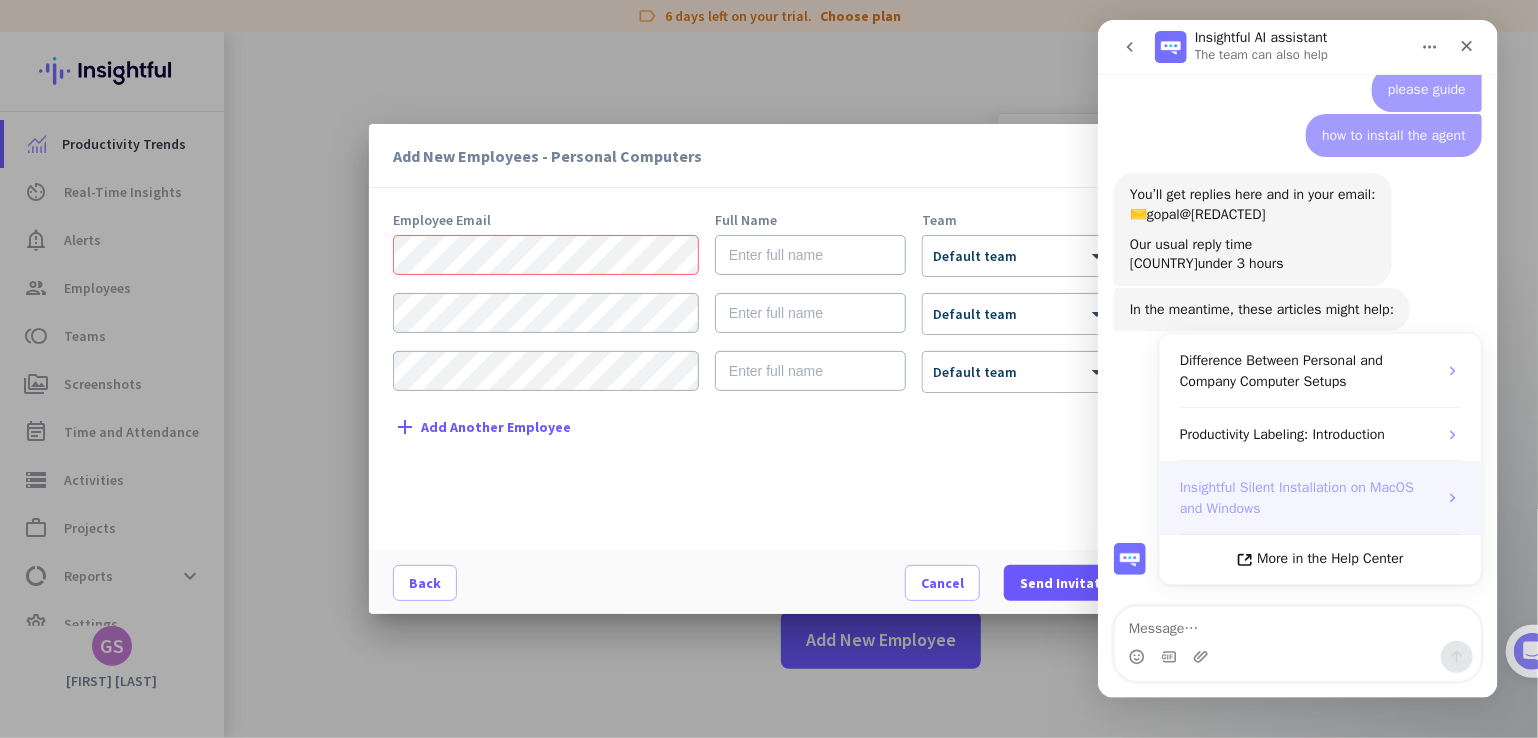 click on "Insightful Silent Installation on MacOS and Windows" at bounding box center (1296, 498) 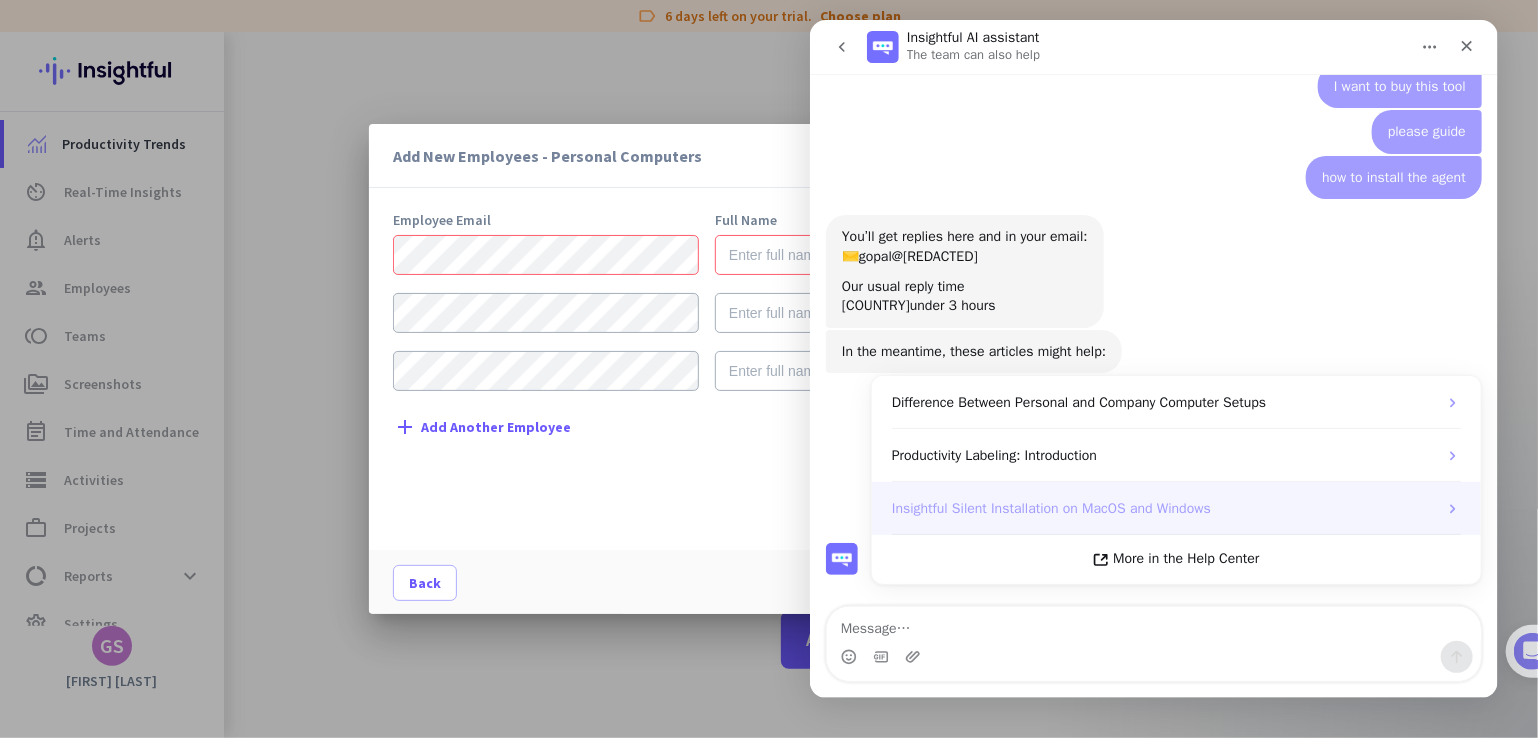 scroll, scrollTop: 0, scrollLeft: 0, axis: both 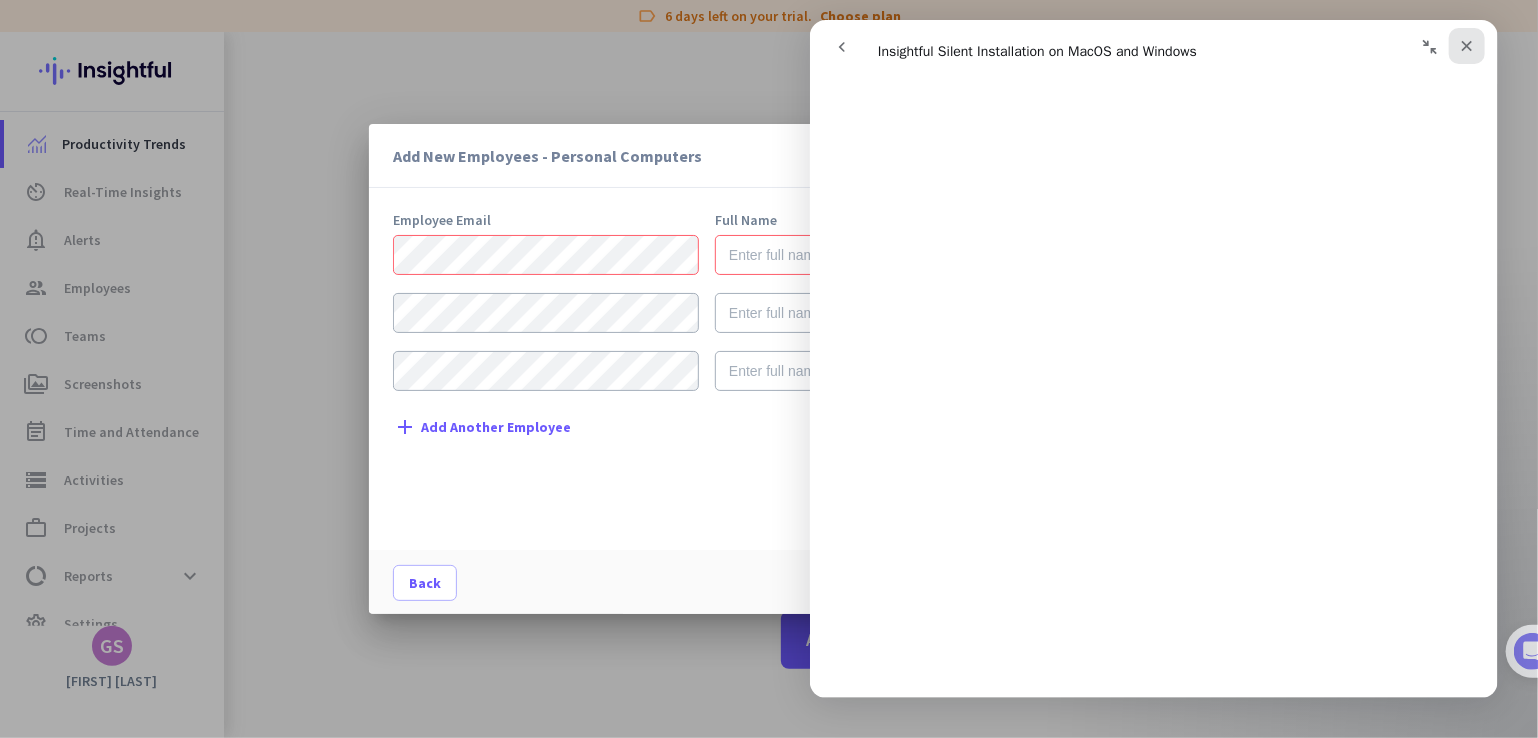 click 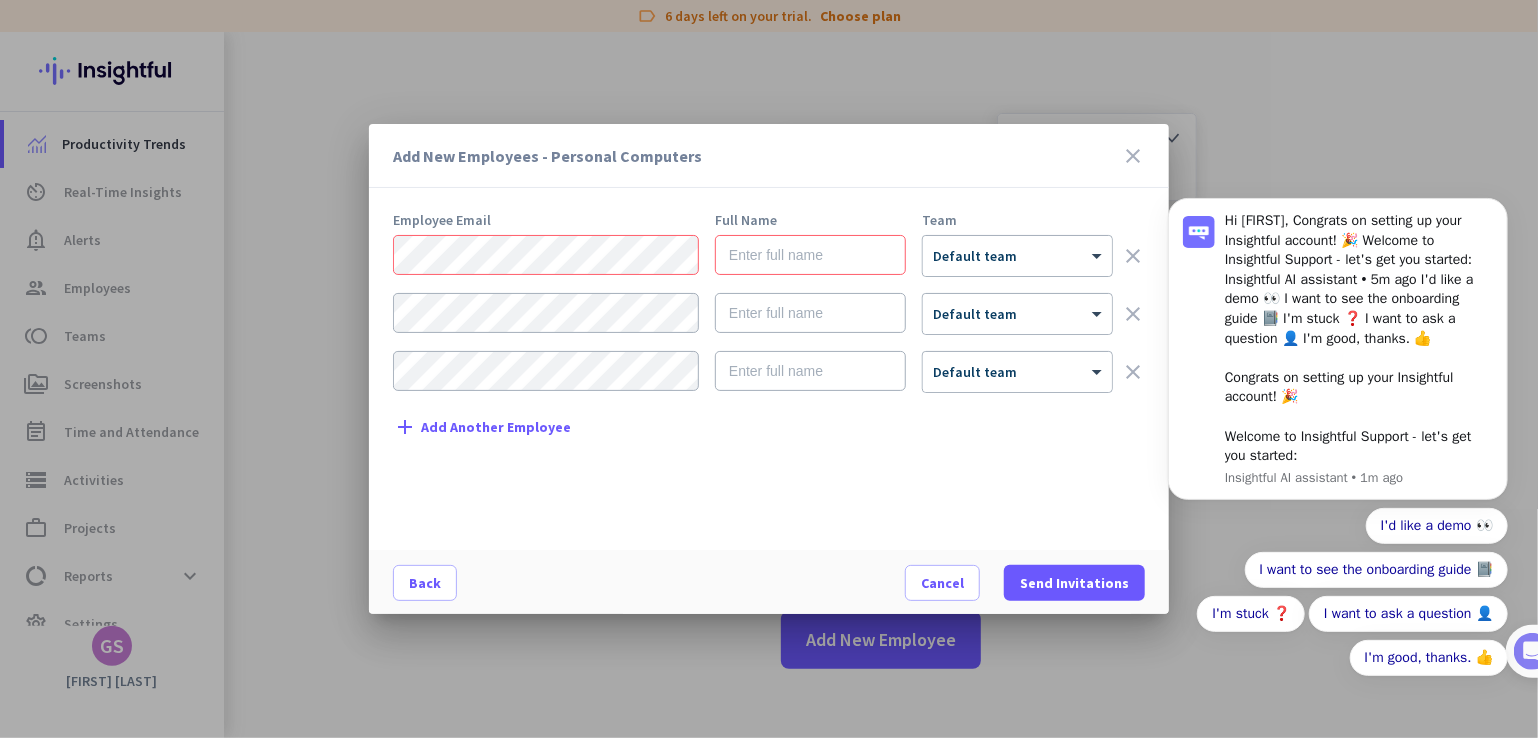 scroll, scrollTop: 0, scrollLeft: 0, axis: both 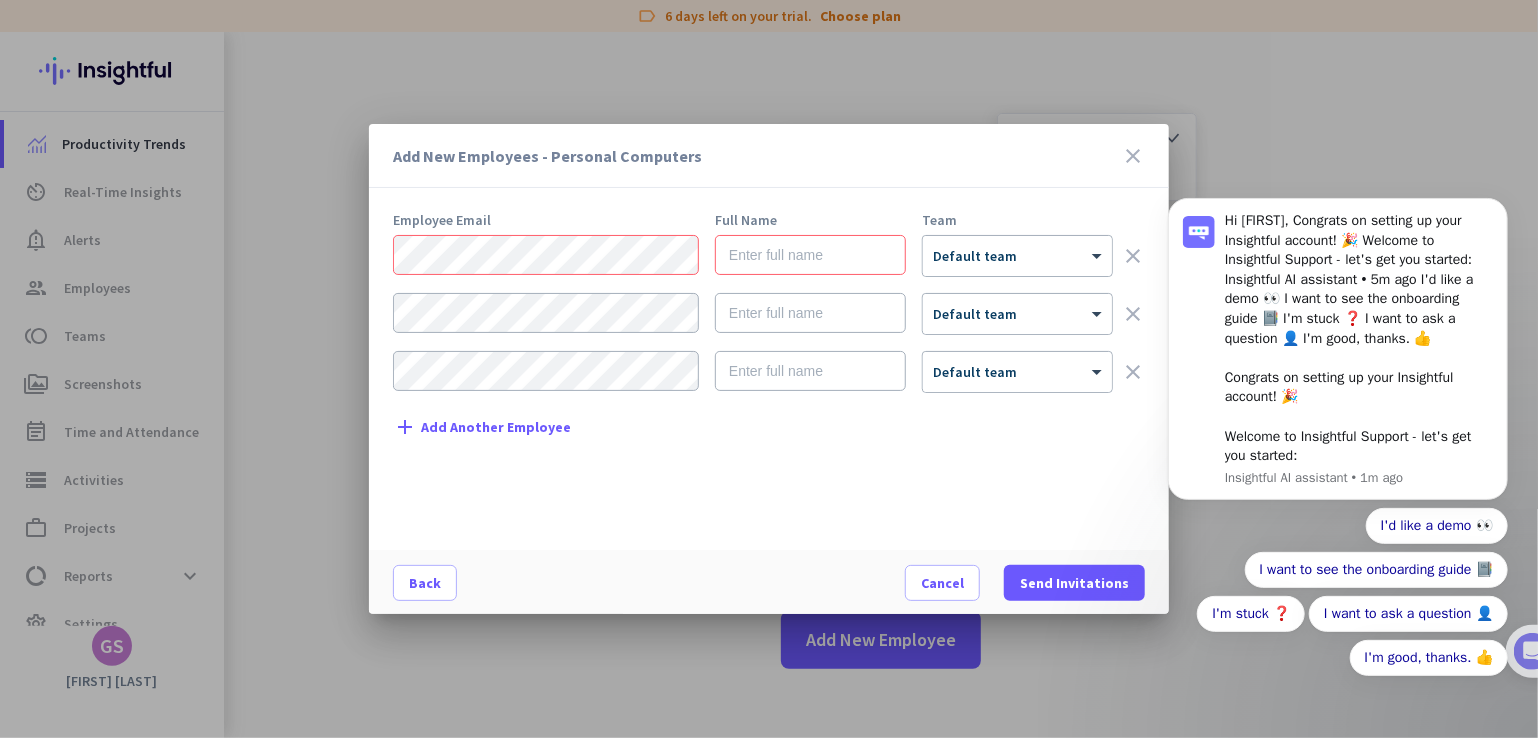 click on "Employee Email Full Name Team × Default team clear × Default team clear × Default team clear add Add Another Employee" at bounding box center (777, 371) 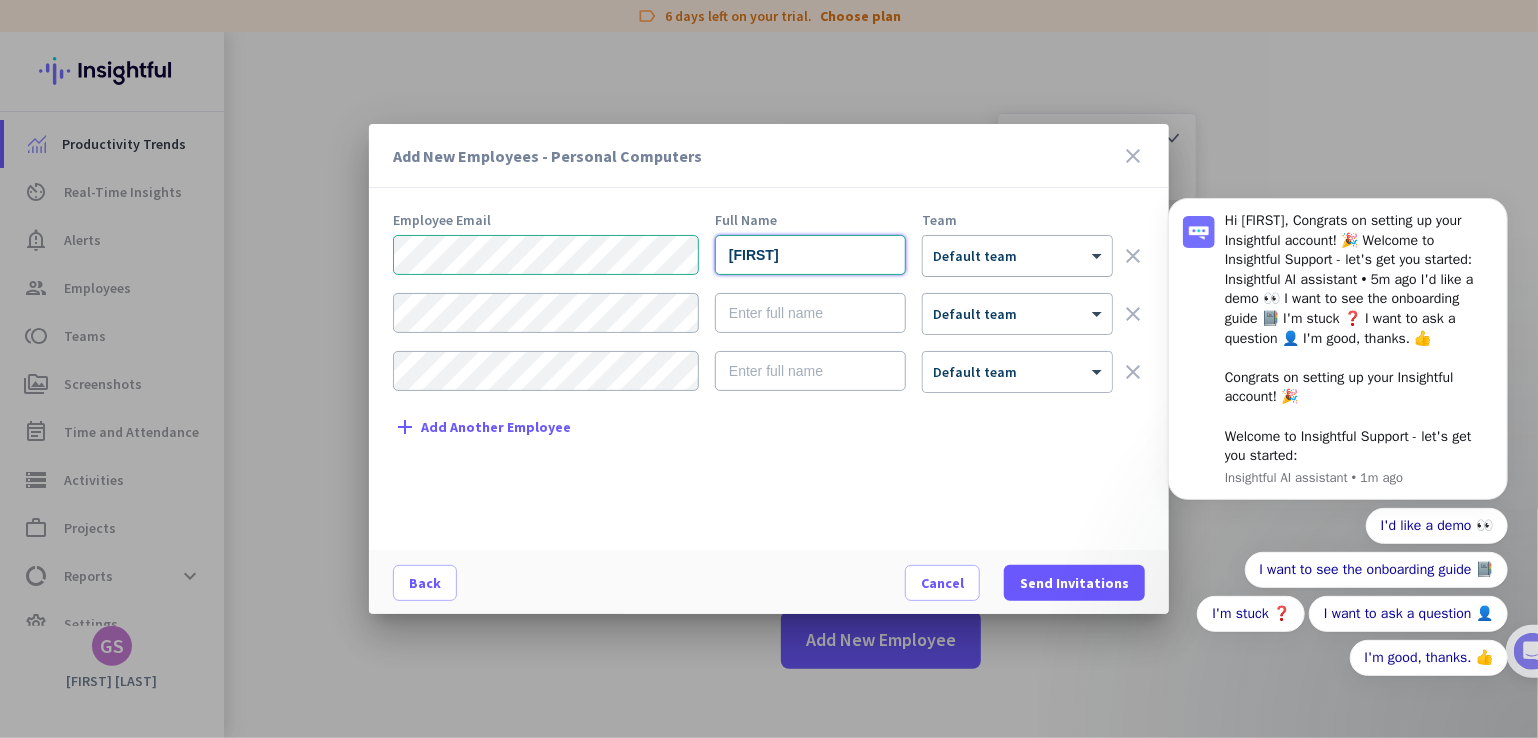 type on "[FIRST]" 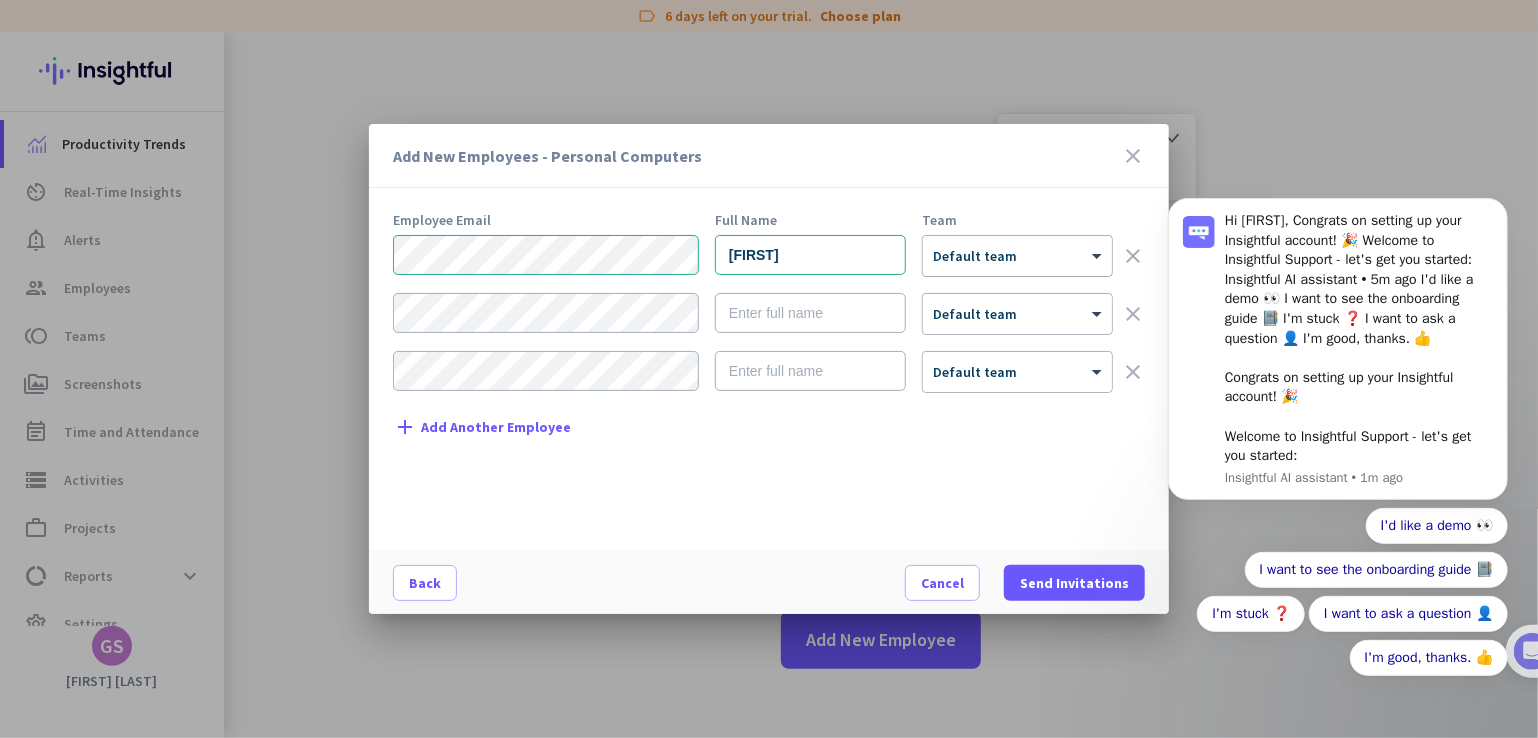 click at bounding box center (1017, 249) 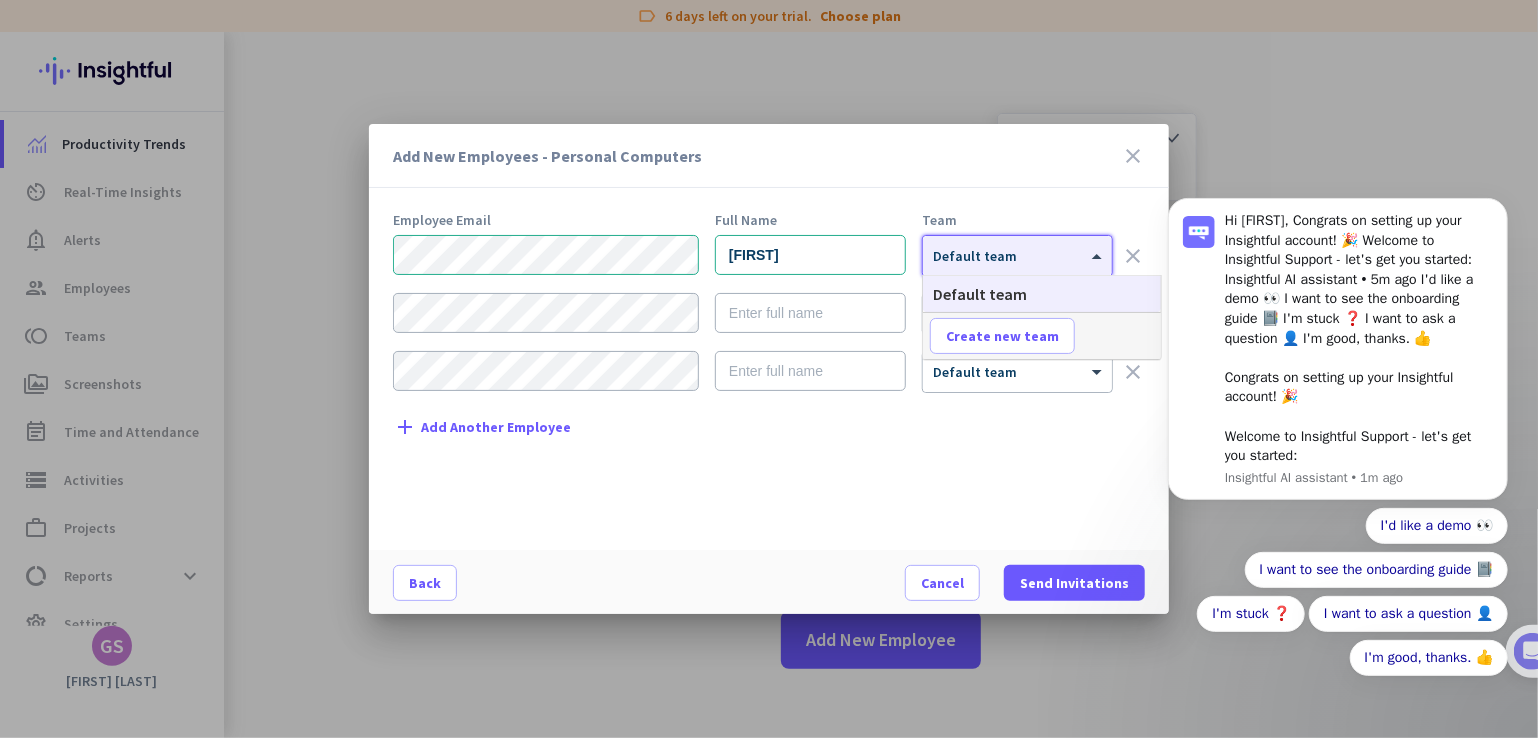 click on "Add New Employees - Personal Computers close" at bounding box center [769, 156] 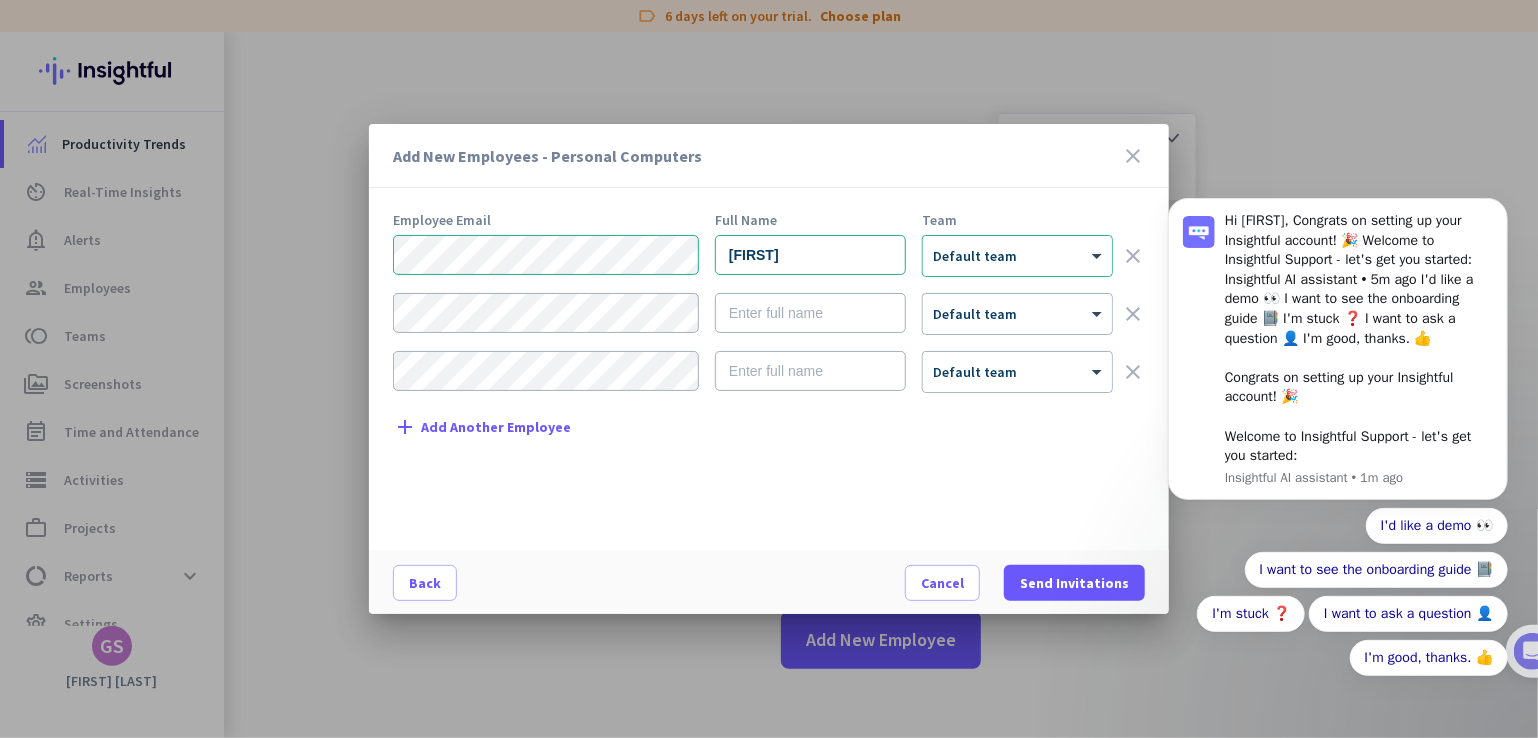 drag, startPoint x: 928, startPoint y: 509, endPoint x: 956, endPoint y: 525, distance: 32.24903 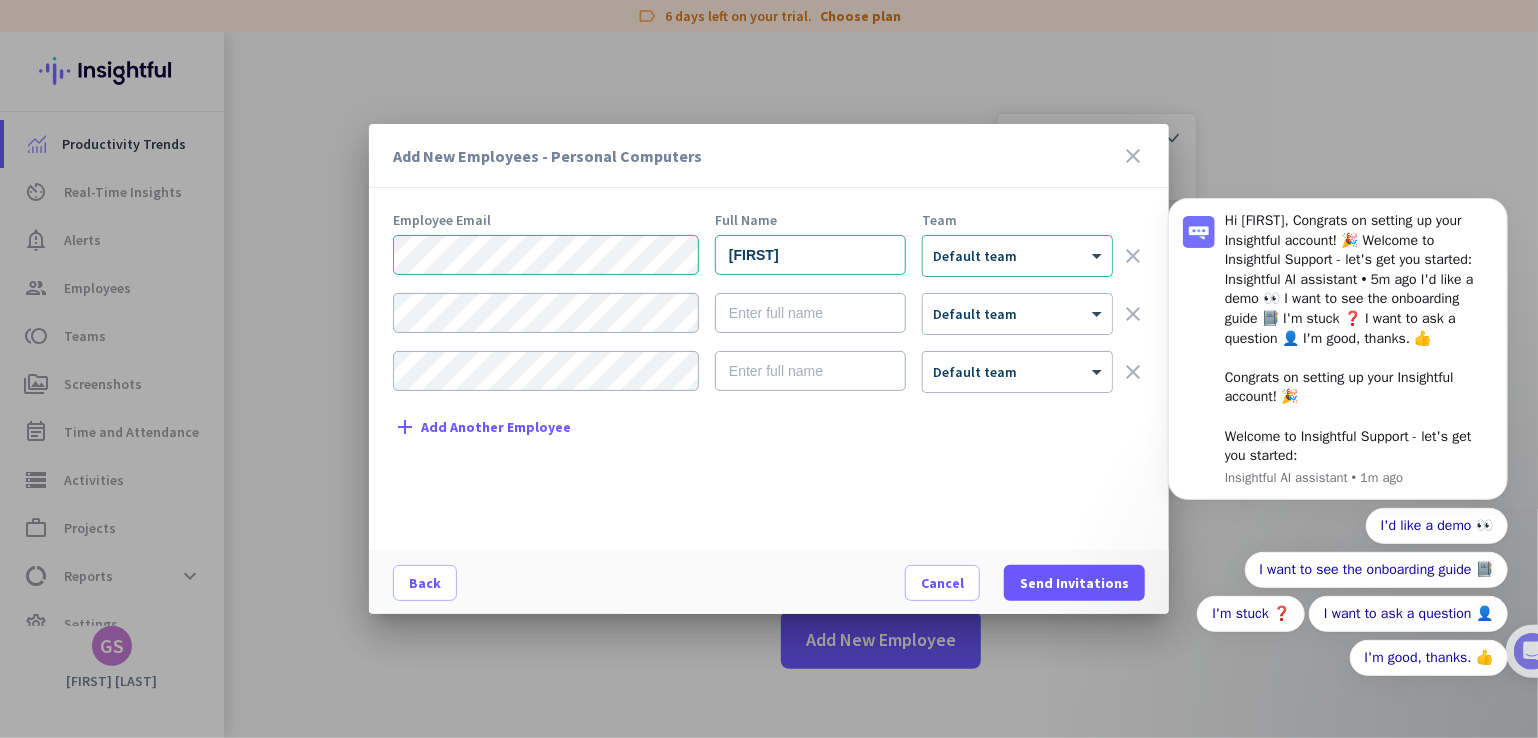 click on "Hi [FIRST], Congrats on setting up your Insightful account! 🎉 Welcome to Insightful Support - let's get you started: Insightful AI assistant • 1m ago I'd like a demo 👀 I want to see the onboarding guide 📔 I'm stuck ❓ I want to ask a question 👤 I'm good, thanks. 👍" 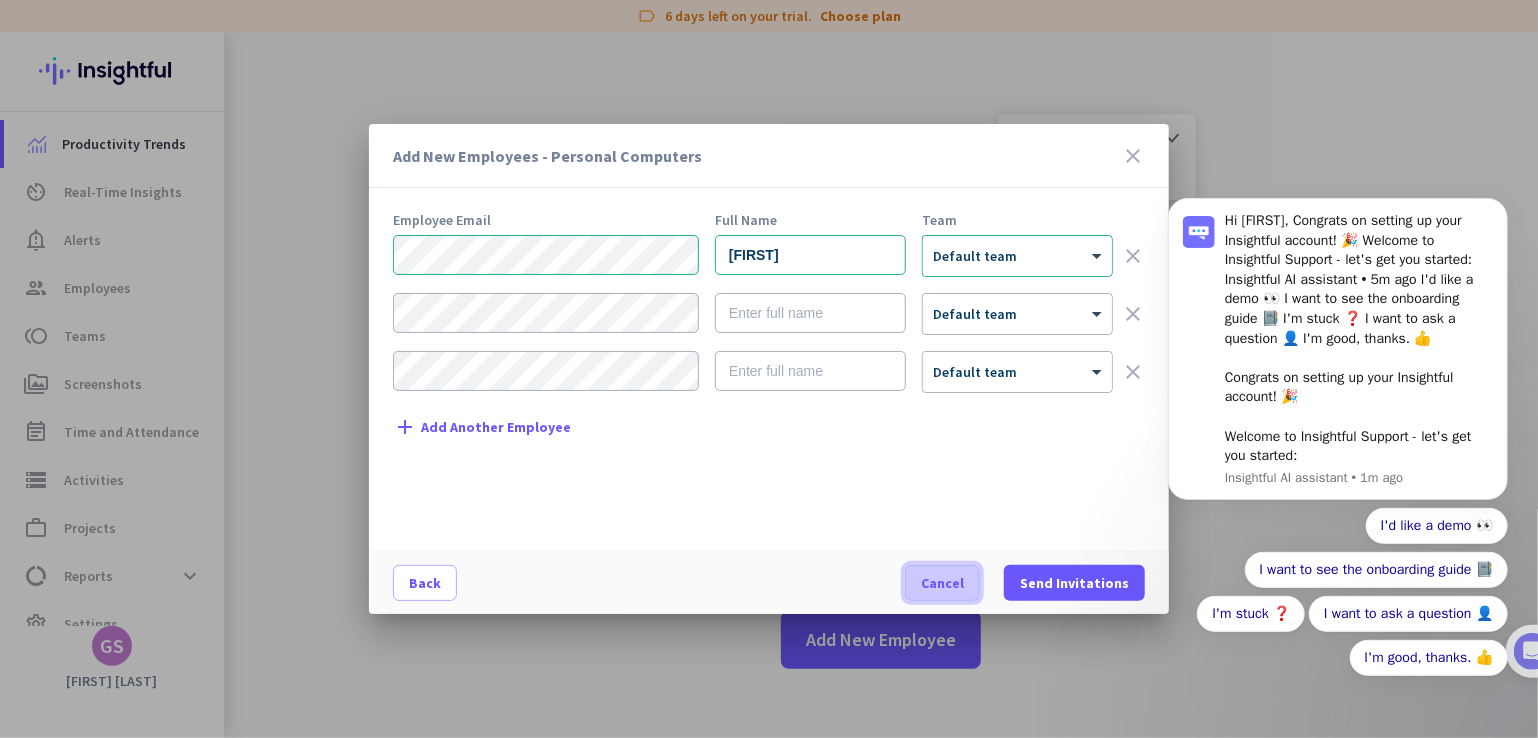 click on "Cancel" 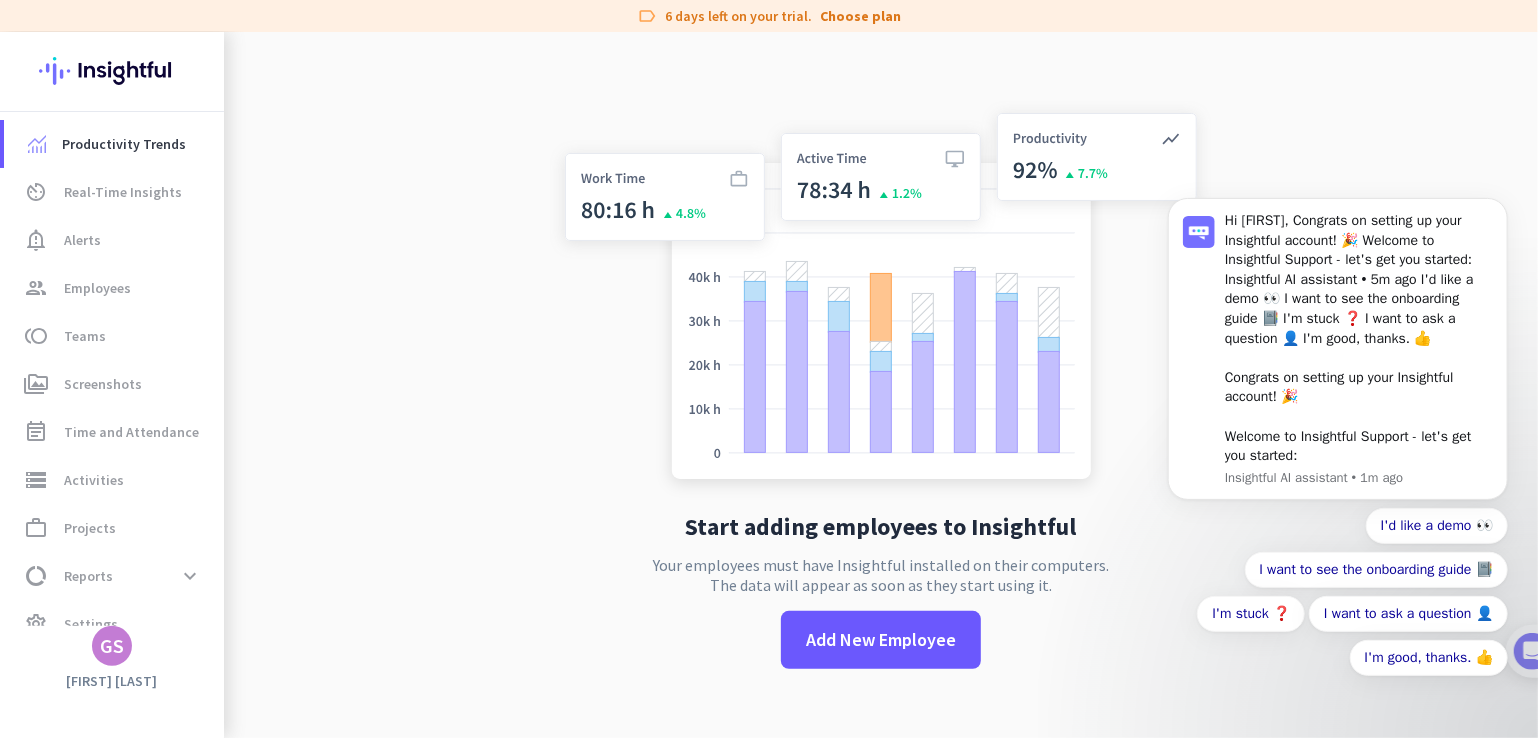 scroll, scrollTop: 32, scrollLeft: 0, axis: vertical 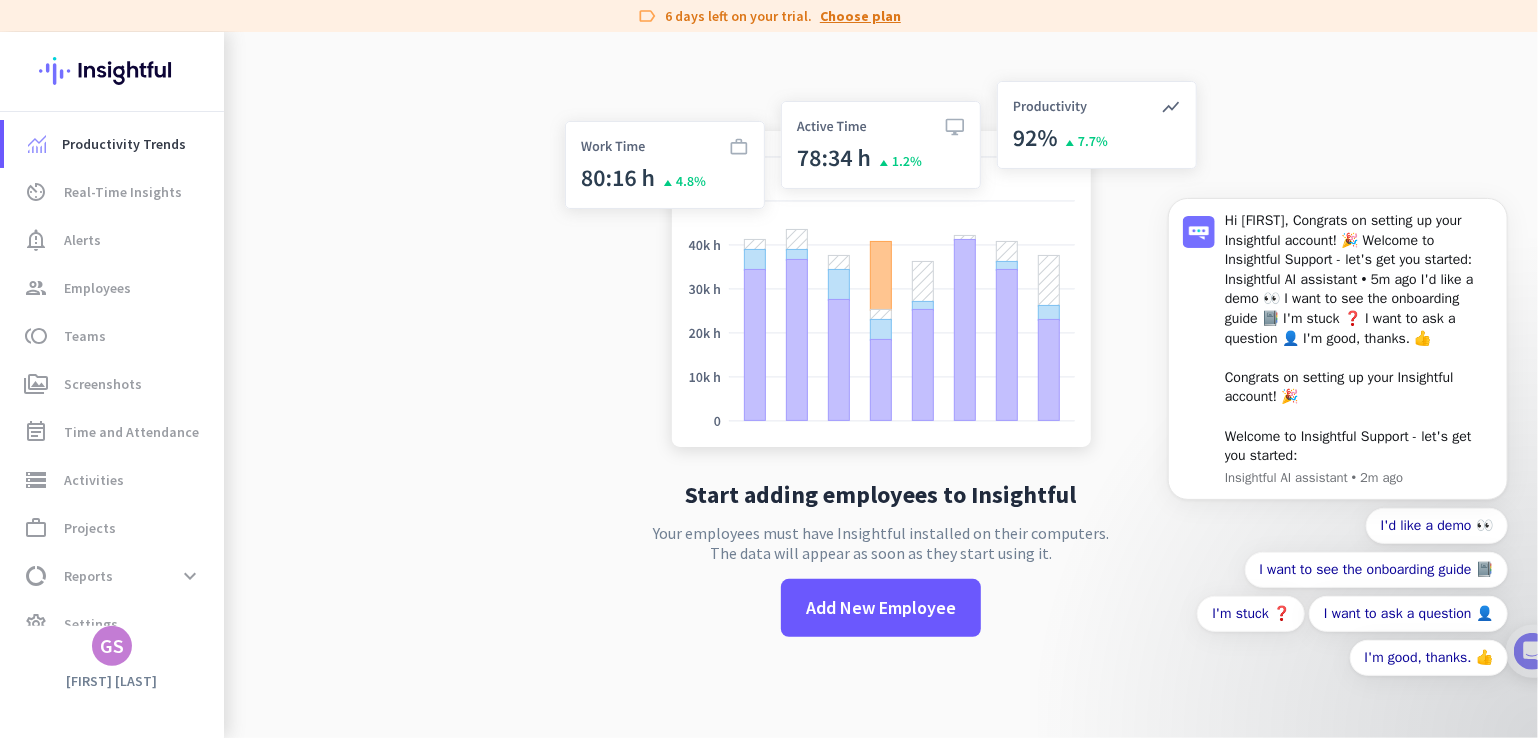 click on "Choose plan" 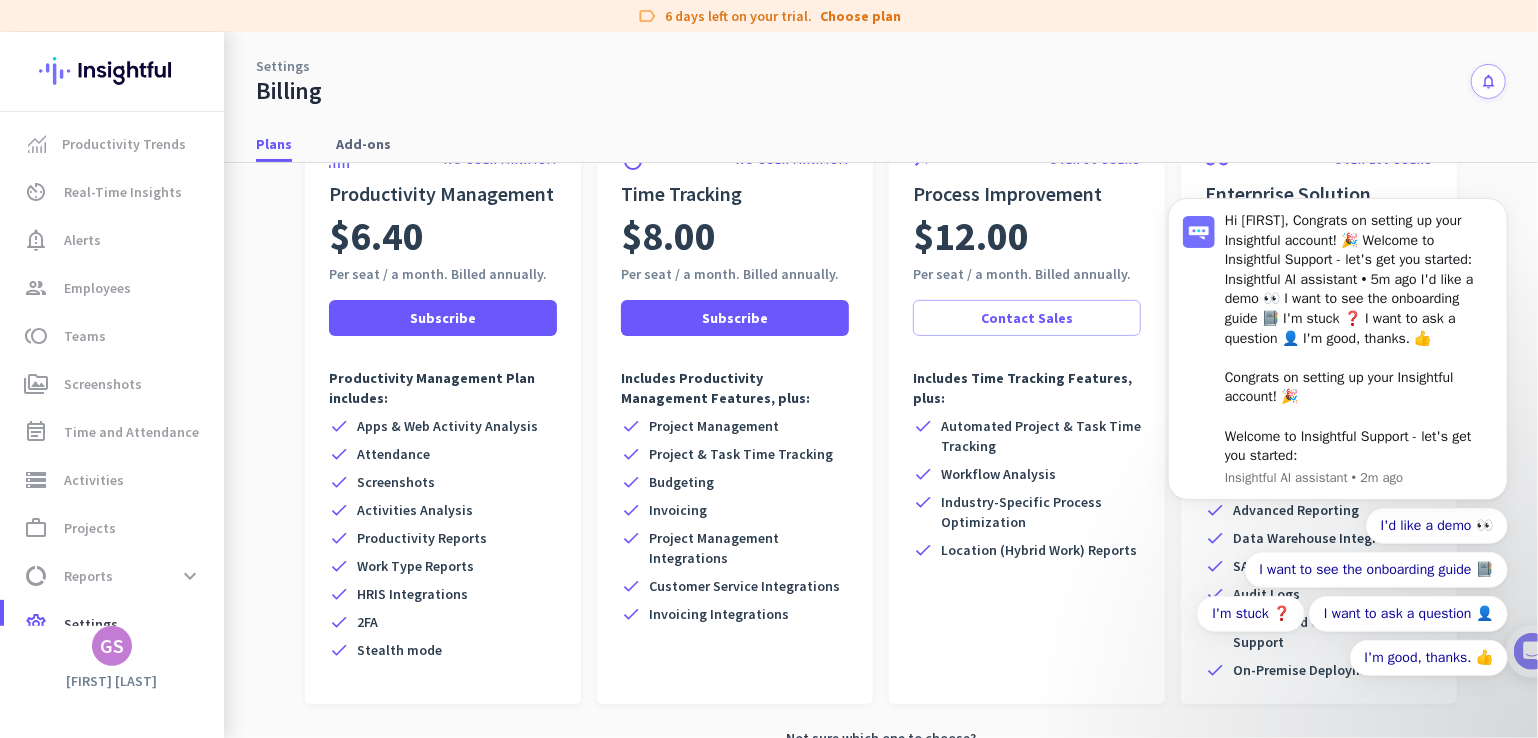 scroll, scrollTop: 178, scrollLeft: 0, axis: vertical 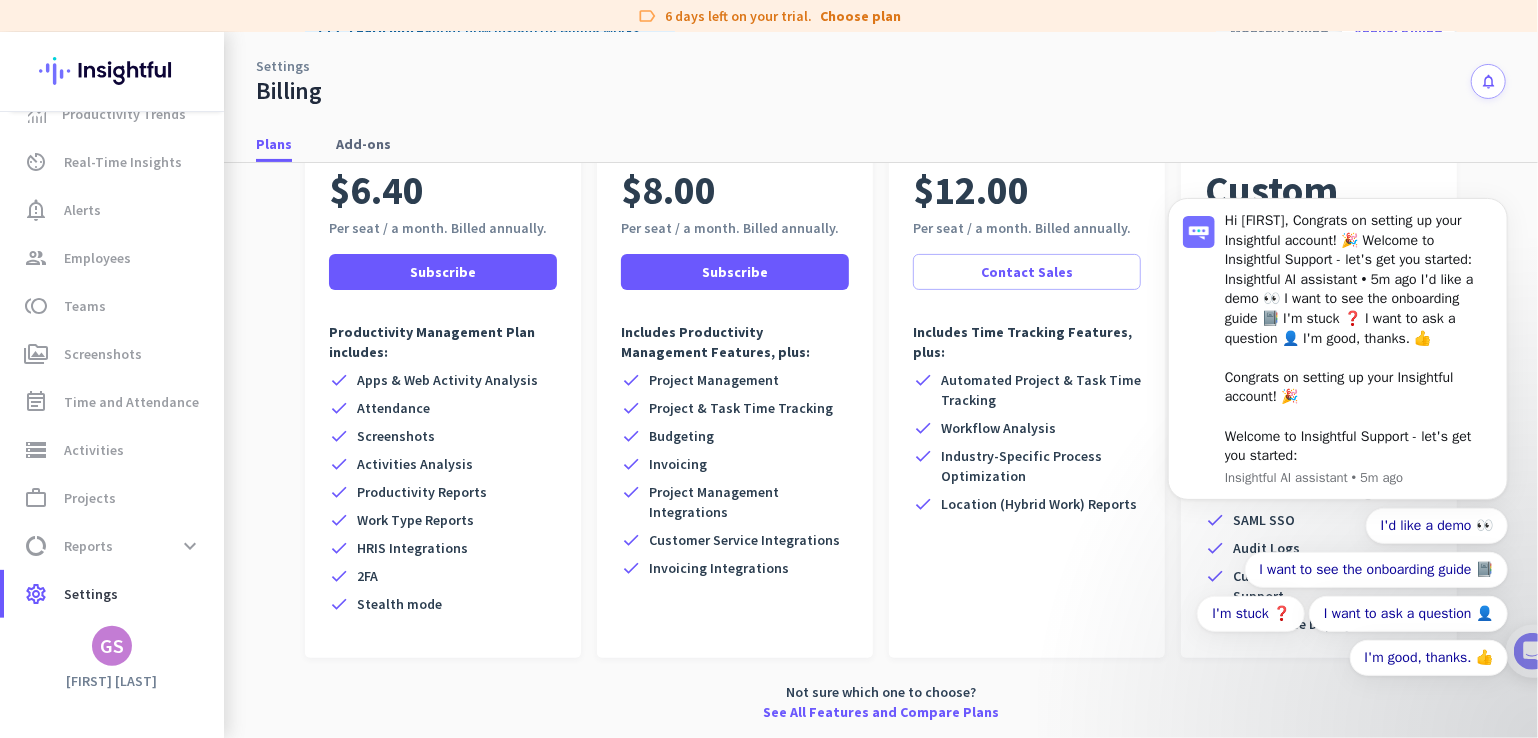 click on "Settings Billing notifications" at bounding box center [881, 69] 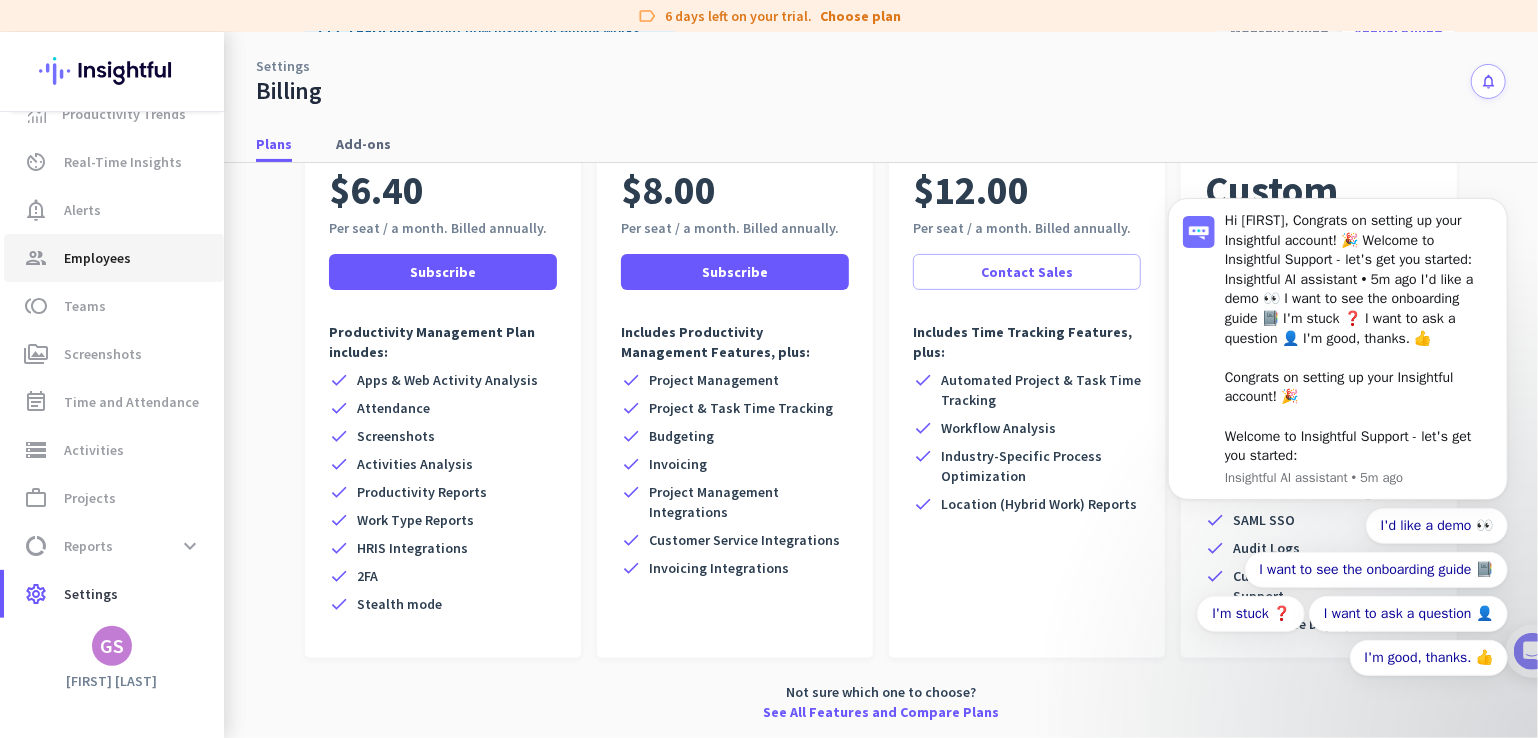 click on "Employees" 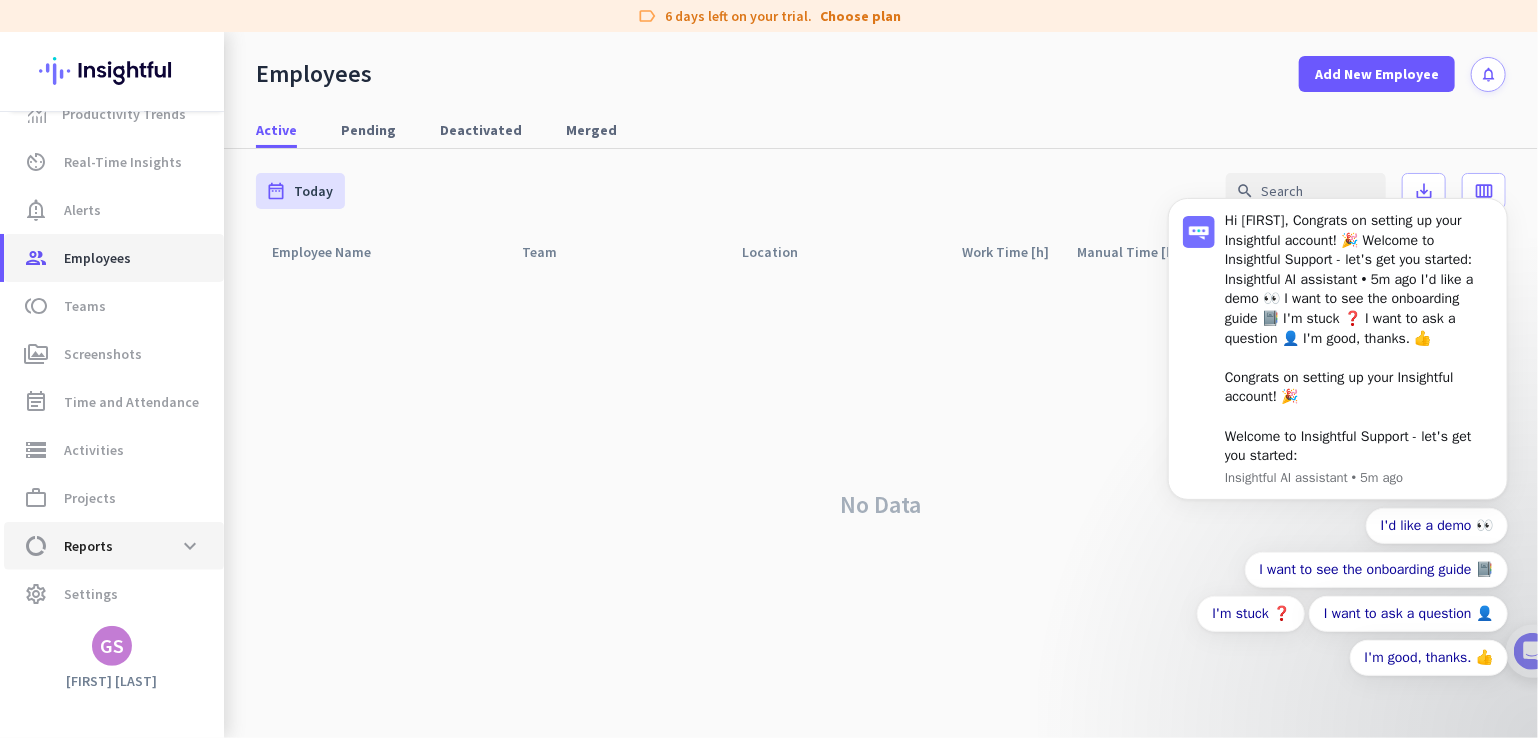 scroll, scrollTop: 0, scrollLeft: 0, axis: both 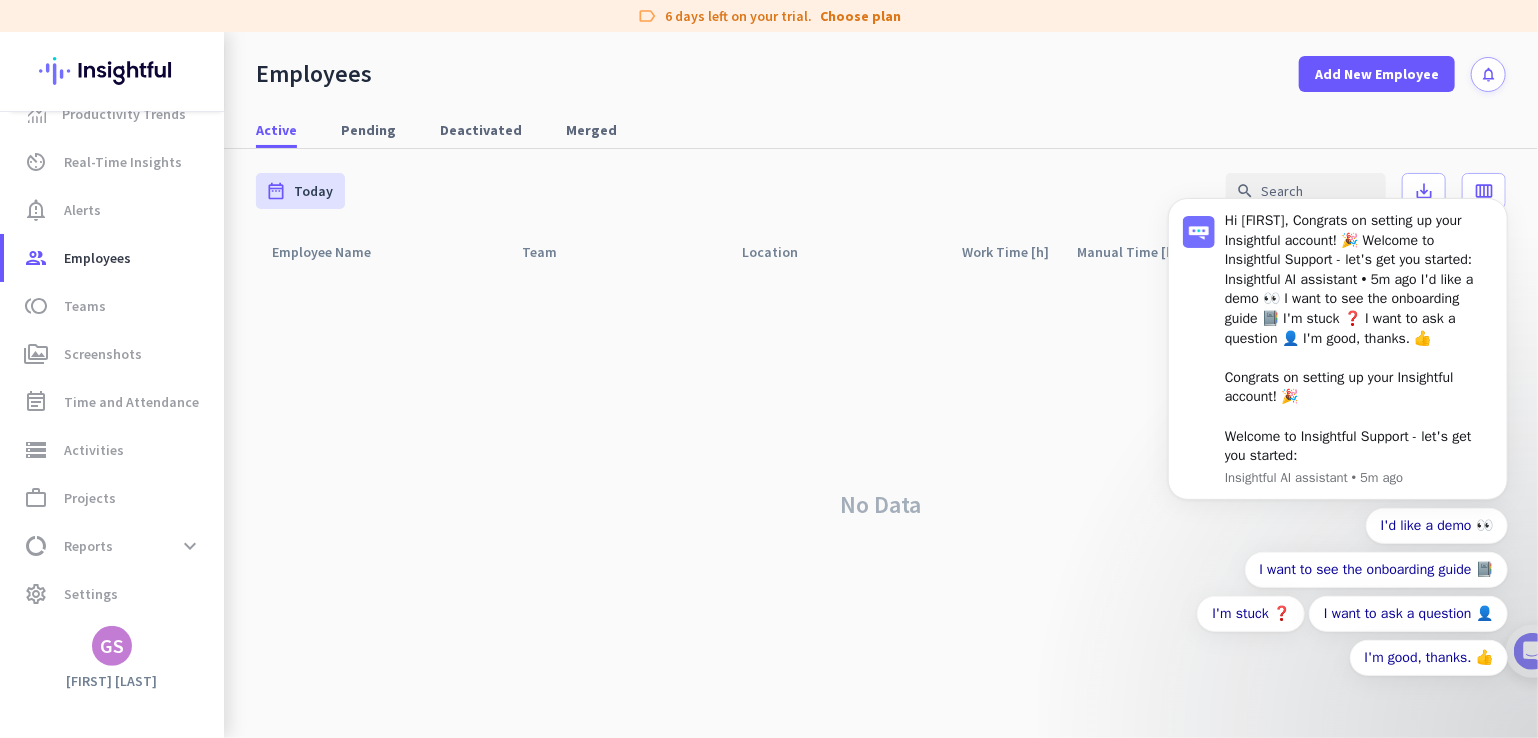 click on "Hi [FIRST], Congrats on setting up your Insightful account! 🎉 Welcome to Insightful Support - let's get you started: Insightful AI assistant • 5m ago I'd like a demo 👀 I want to see the onboarding guide 📔 I'm stuck ❓ I want to ask a question 👤 I'm good, thanks. 👍" at bounding box center (1337, 424) 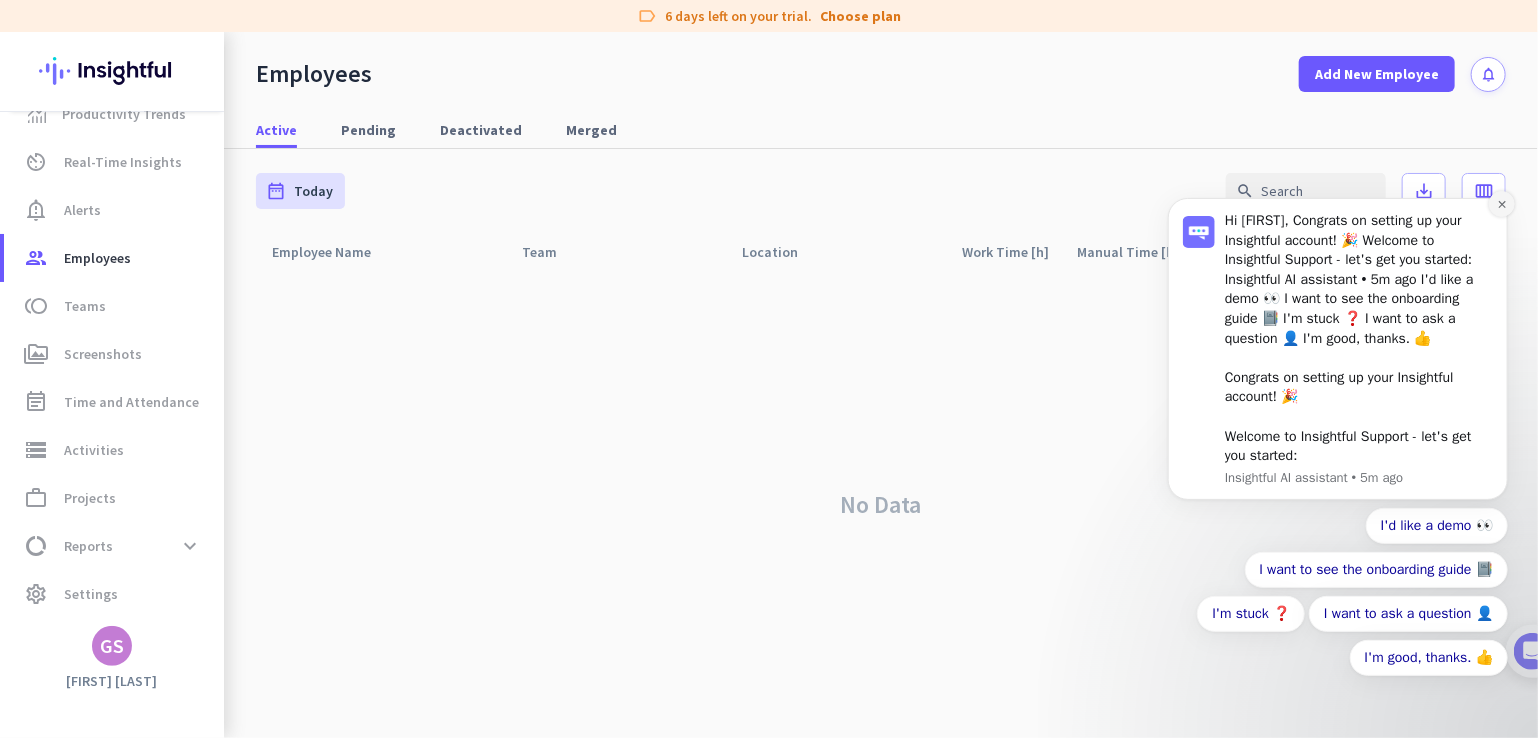 click 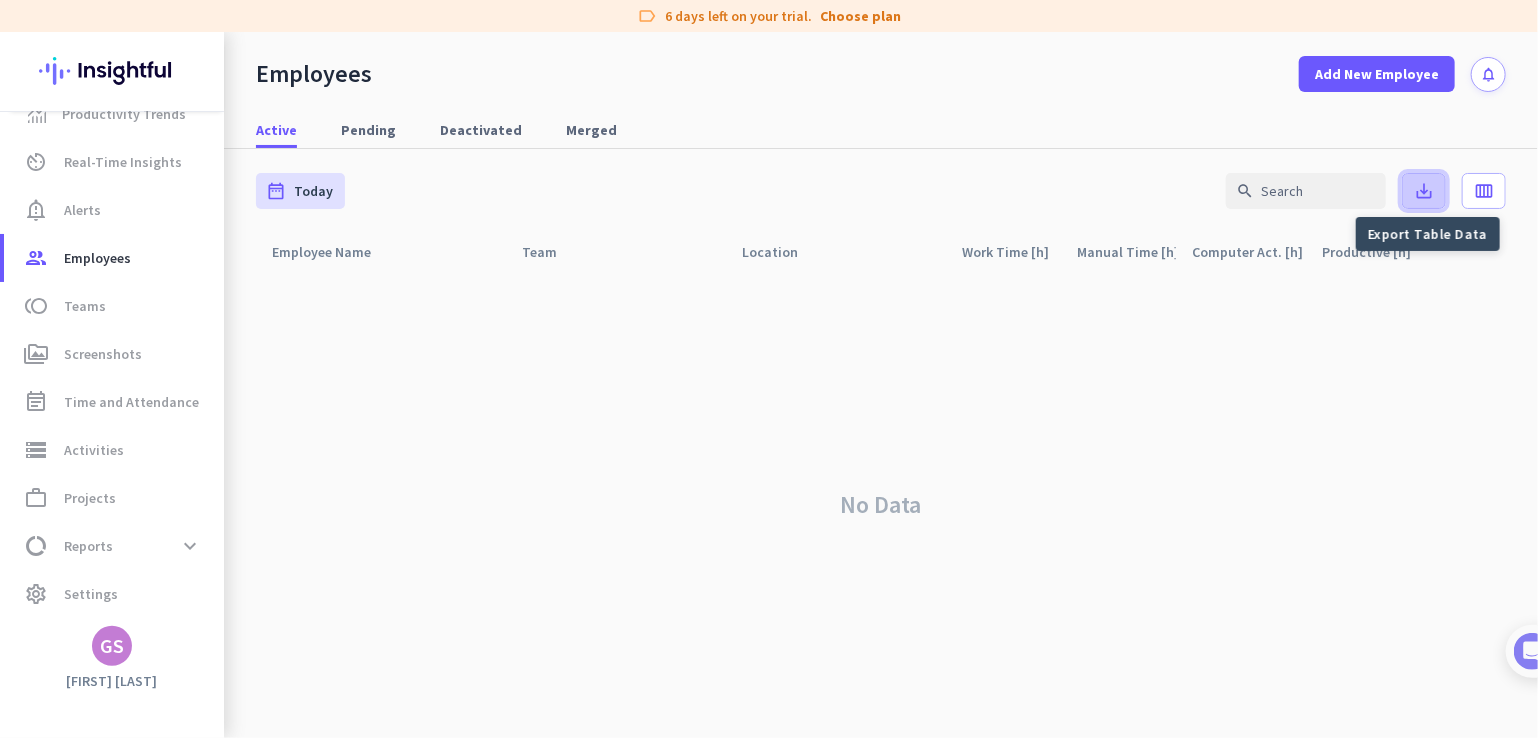 click on "save_alt" 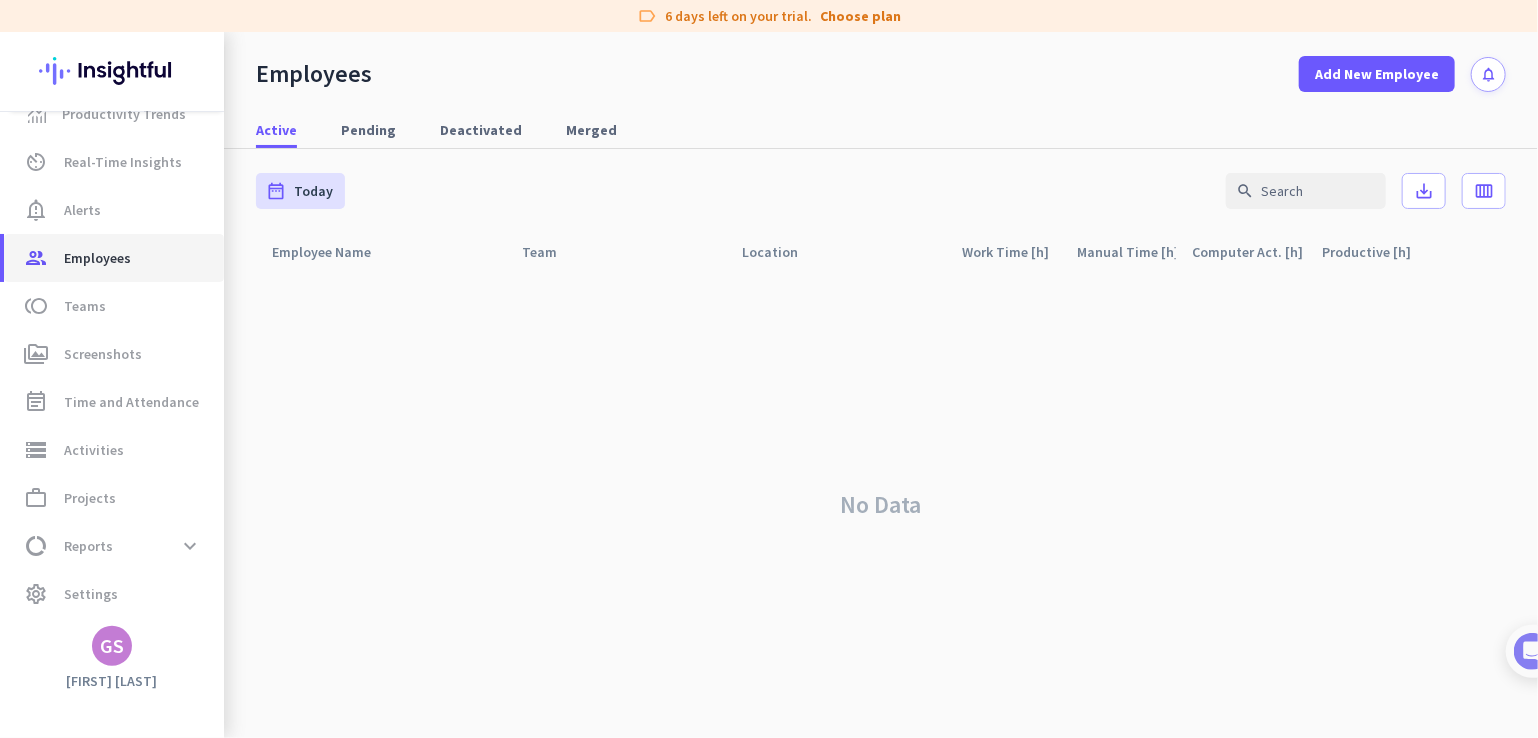 click on "Employees" 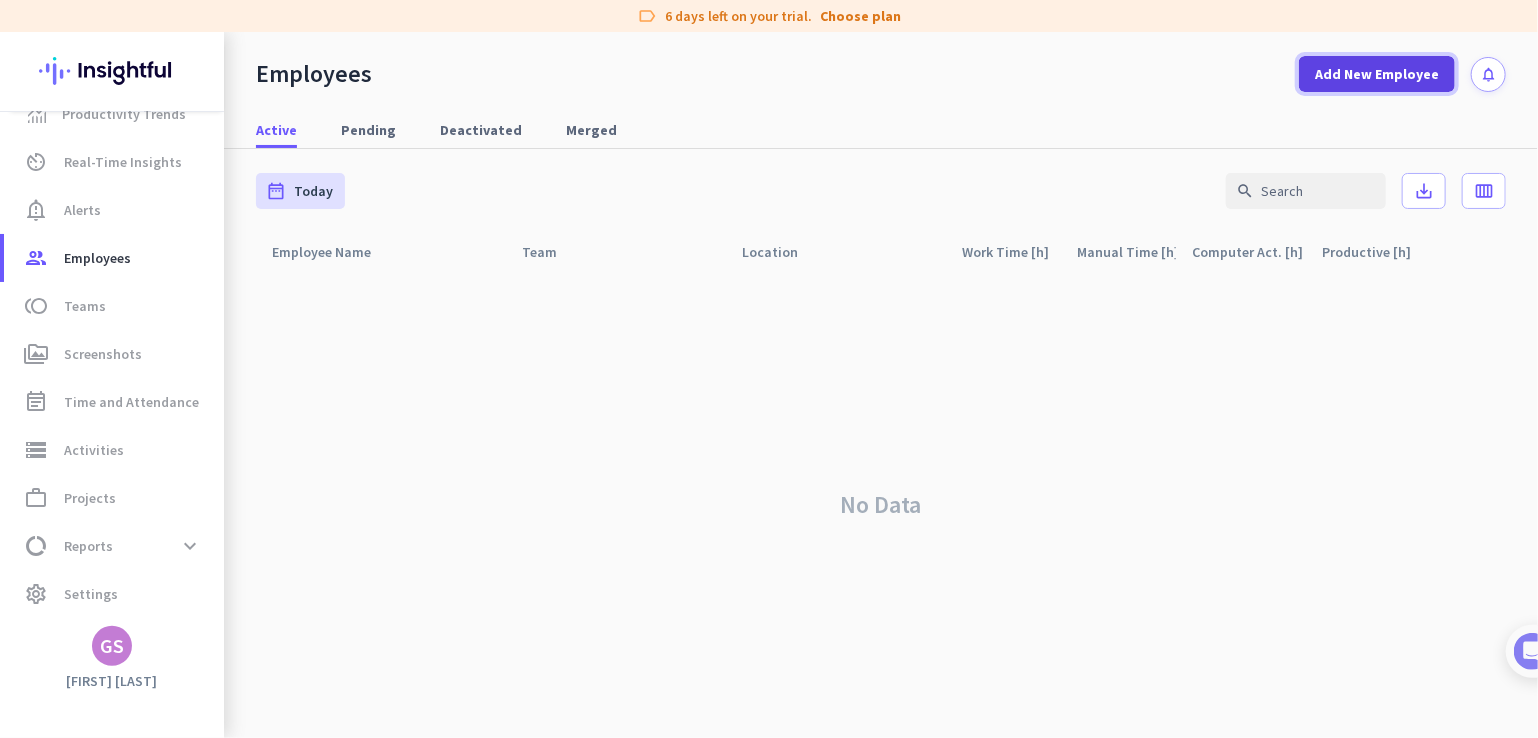 click on "Add New Employee" at bounding box center (1377, 74) 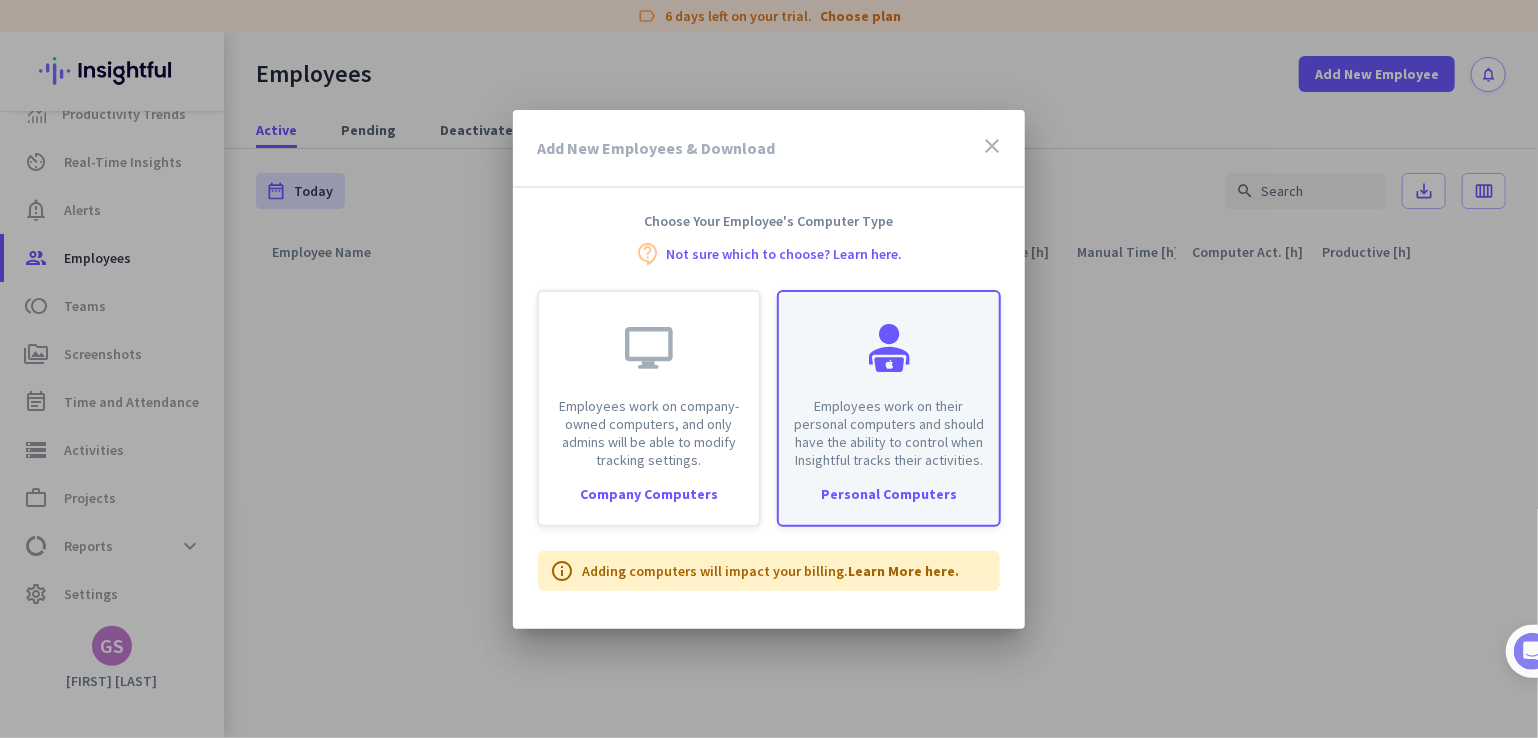 click on "Employees work on their personal computers and should have the ability to control when Insightful tracks their activities." at bounding box center (889, 433) 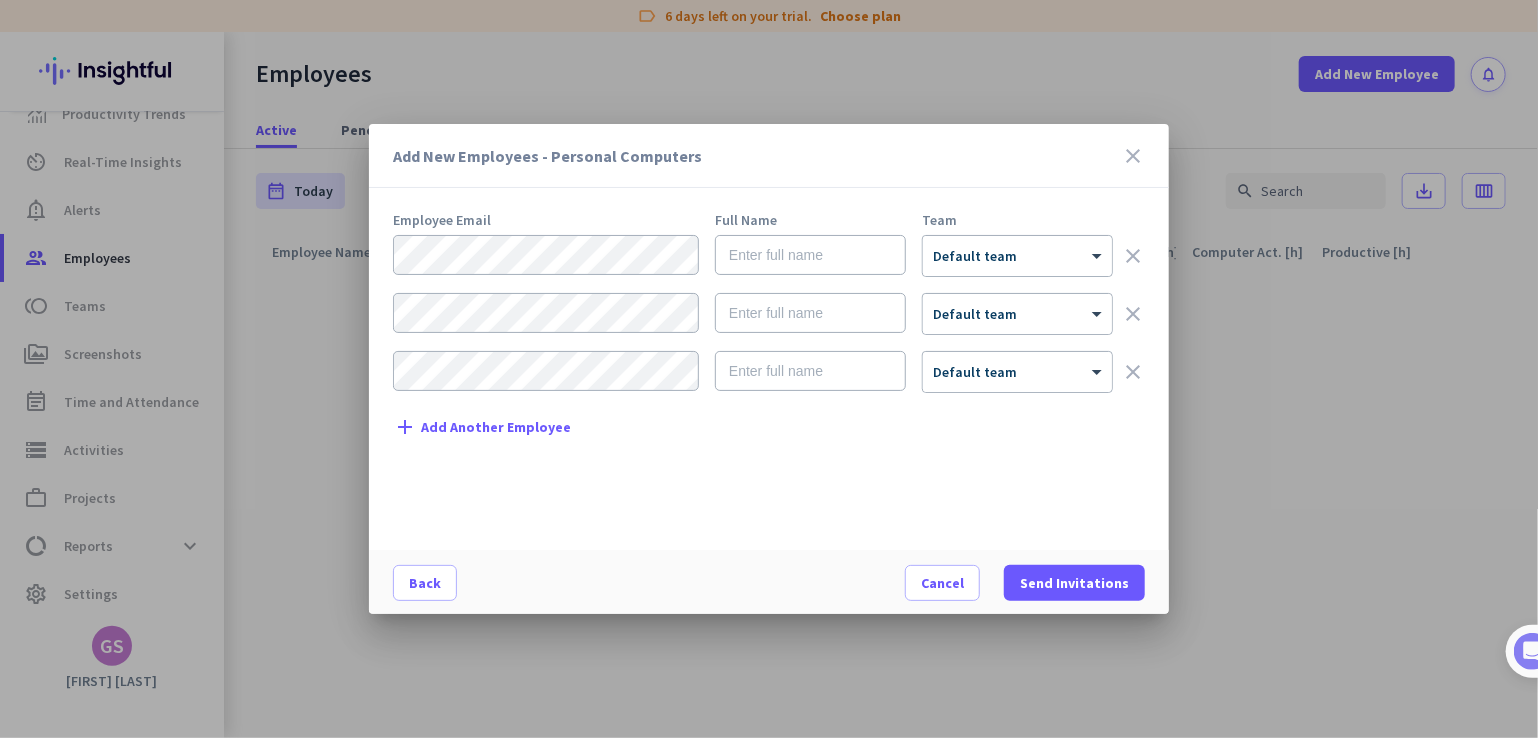 click on "close" at bounding box center (1133, 156) 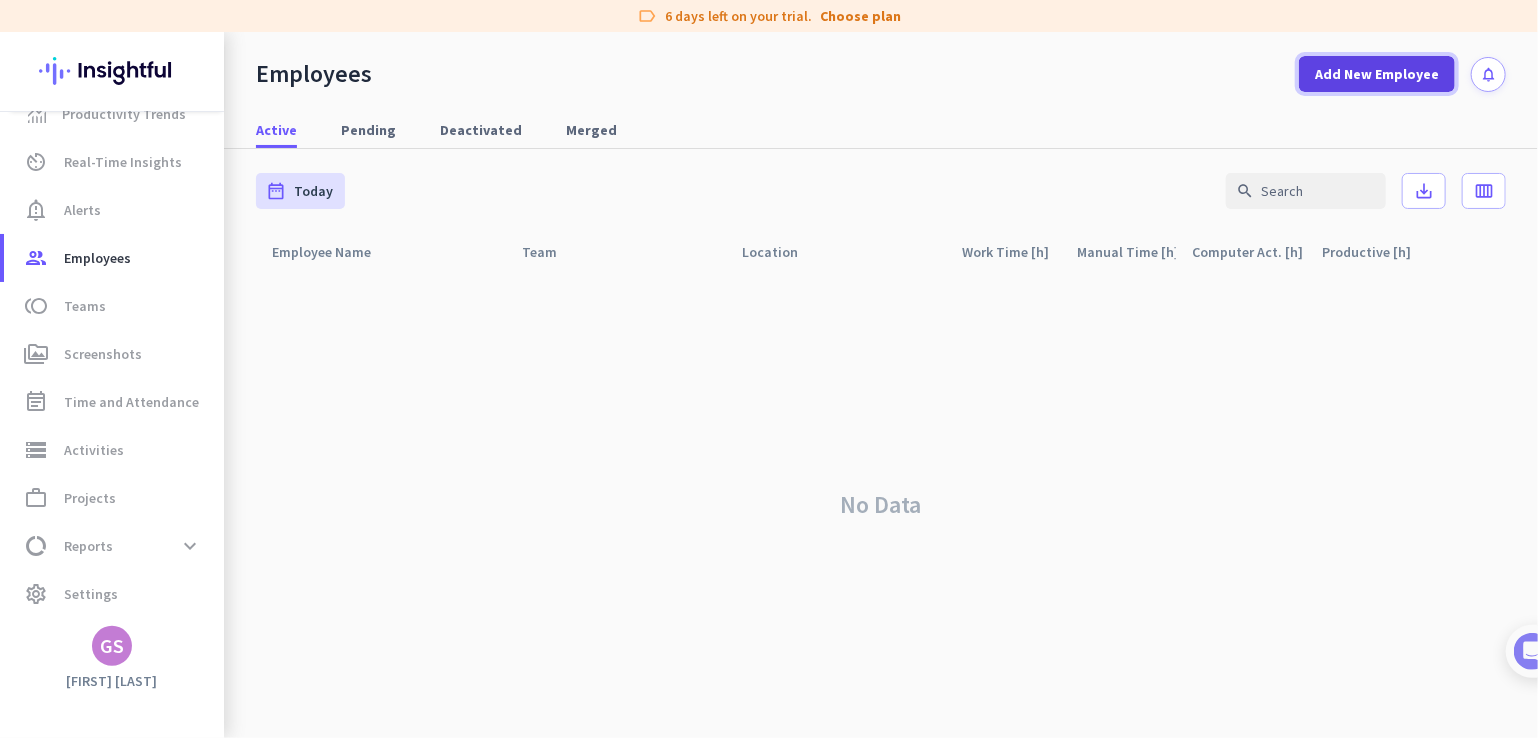 click on "Add New Employee" at bounding box center (1377, 74) 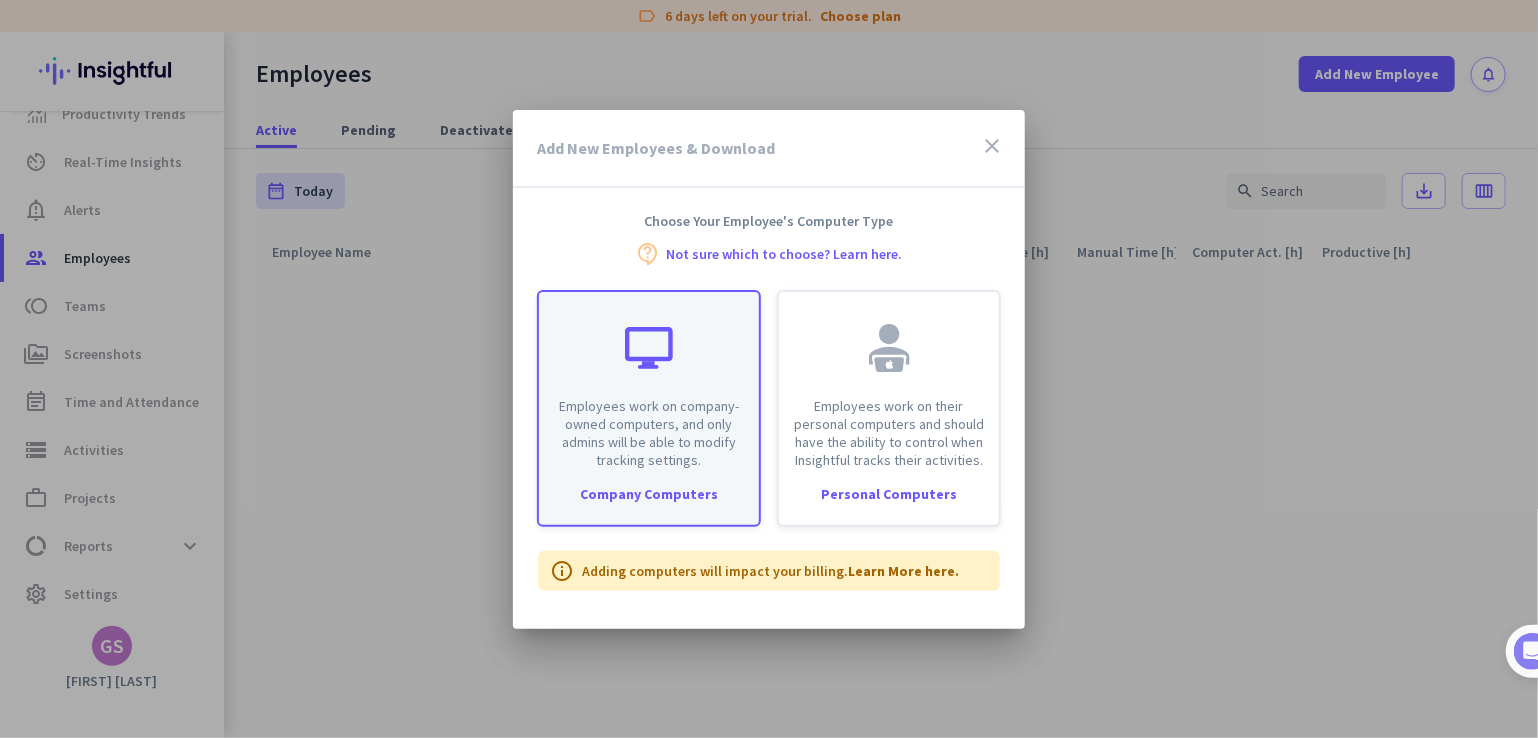 click on "Employees work on company-owned computers, and only admins will be able to modify tracking settings." at bounding box center [649, 433] 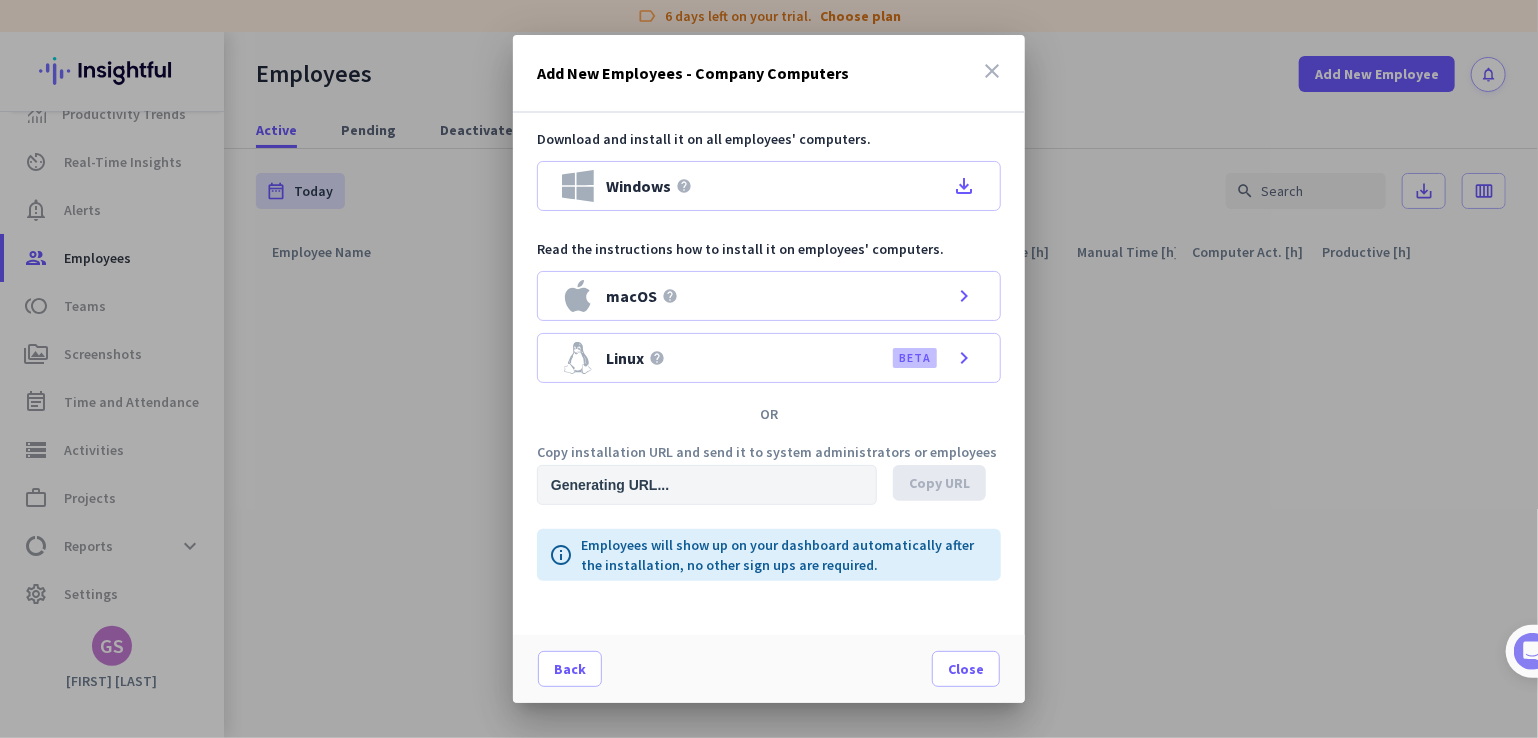 type on "https://app.insightful.io/#/installation/company?token=eyJhbGciOiJIUzI1NiIsInR5cCI6IkpXVCJ9.eyJvcmdhbml6YXRpb25JZCI6IndpN3ozbTlxdXB0M3lsMyIsImlhdCI6MTc1NDQxODEyNiwiZXhwIjoxNzU0NTkwOTI2LCJhdWQiOlsiUFJPRCJdLCJpc3MiOiJQUk9EIn0.ux4VetB7t69Ci-ABKXdgikoScbIIXfyW4Vdtadvf2mo&organizationId=wi7z3m9qupt3yl3" 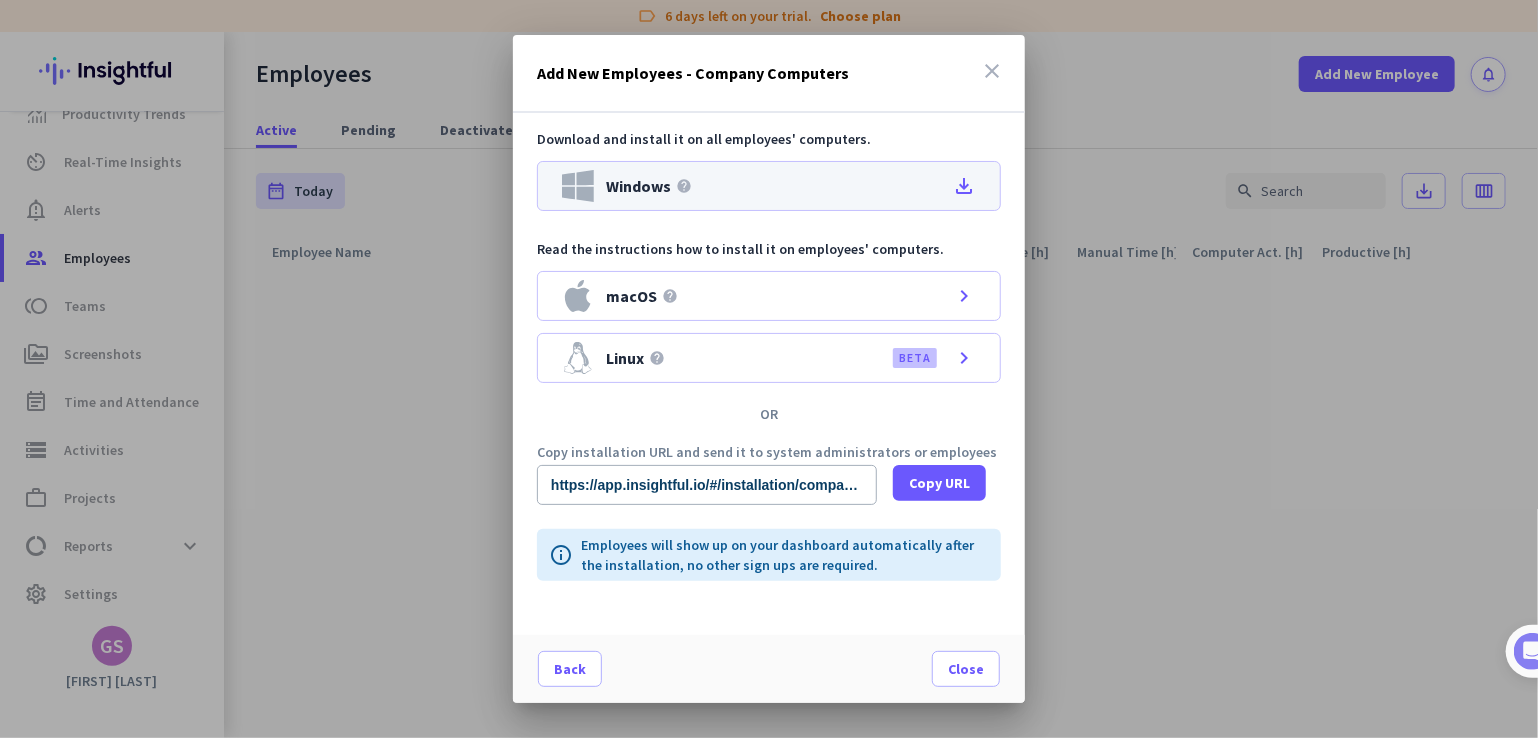 click on "file_download" at bounding box center [964, 186] 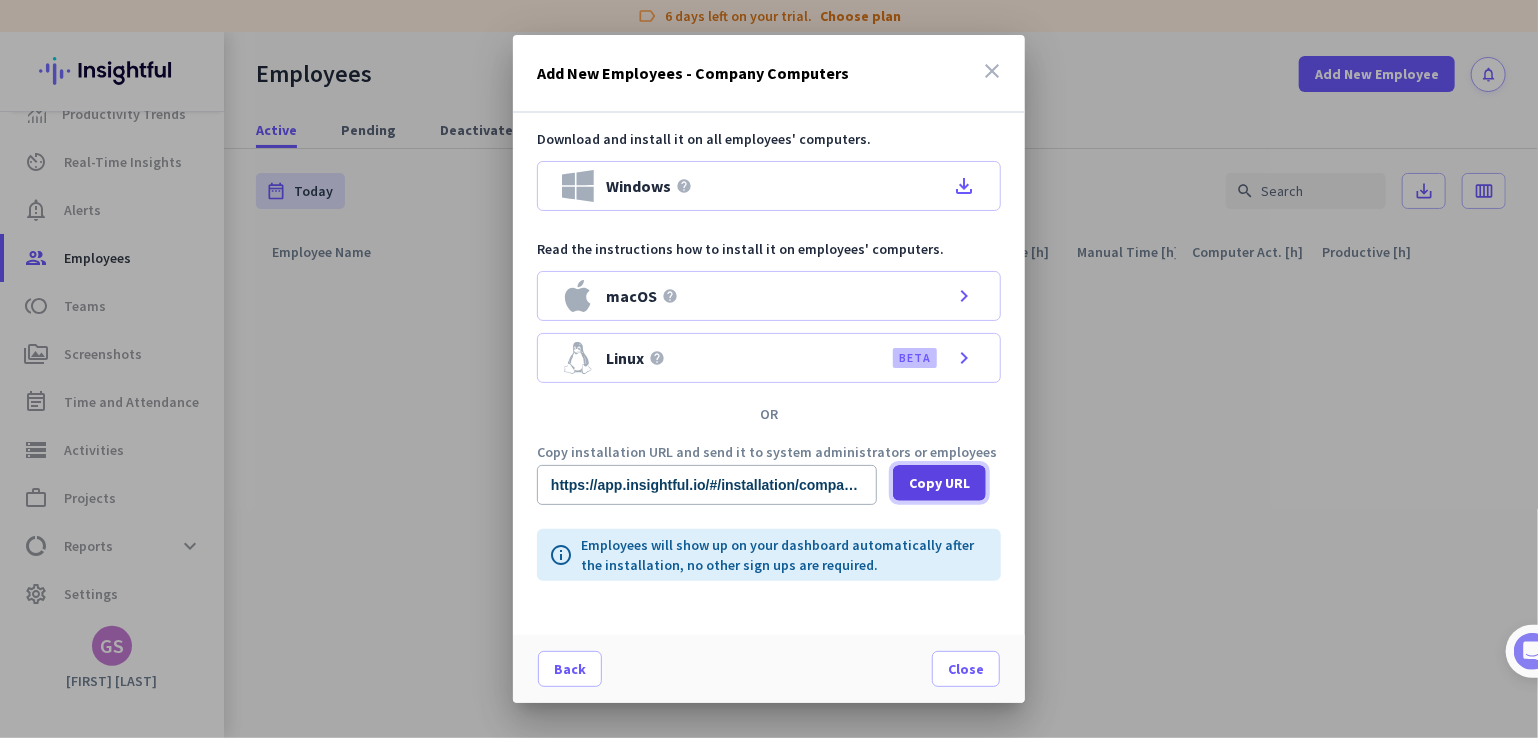 click on "Copy URL" at bounding box center (939, 483) 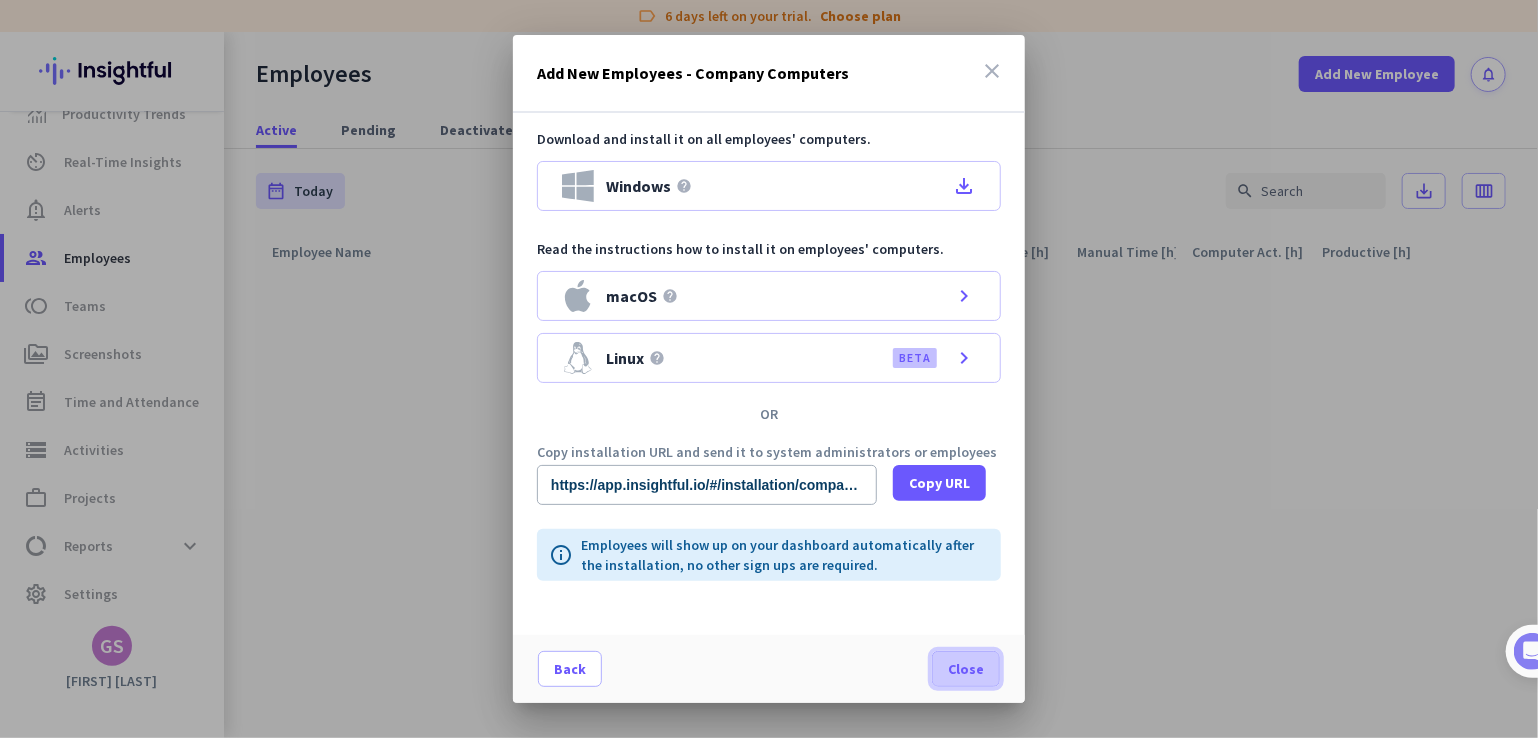 click on "Close" at bounding box center [966, 669] 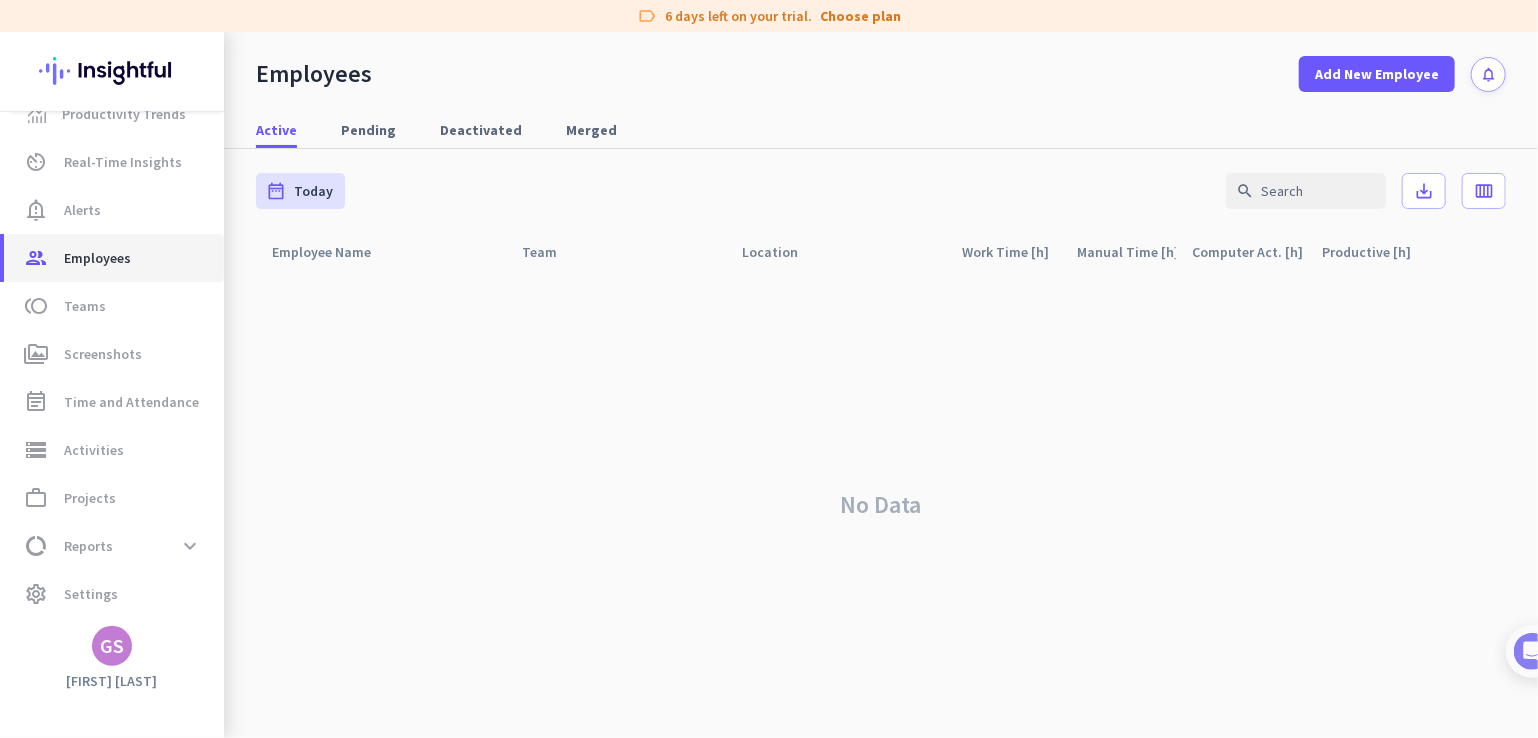 click on "Employees" 